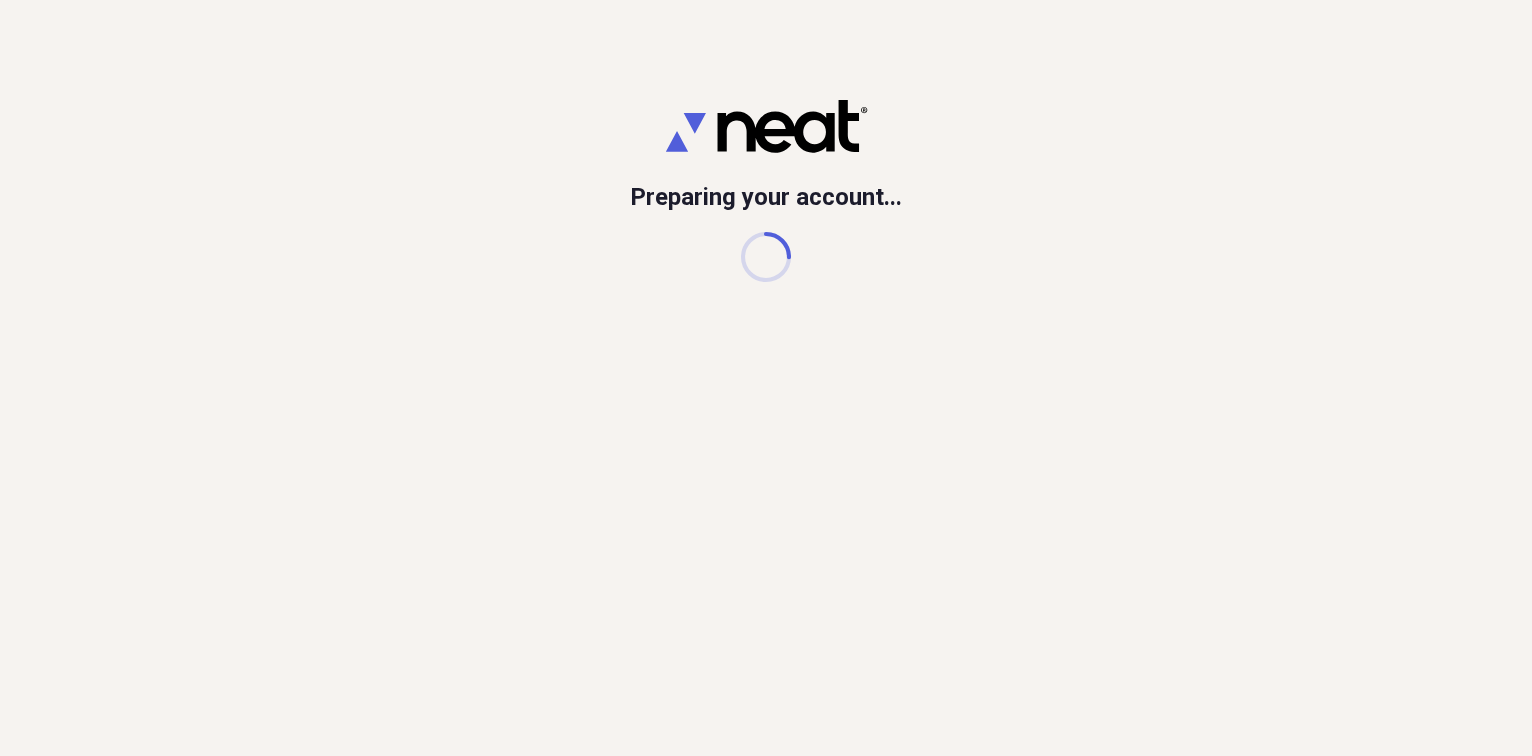 scroll, scrollTop: 0, scrollLeft: 0, axis: both 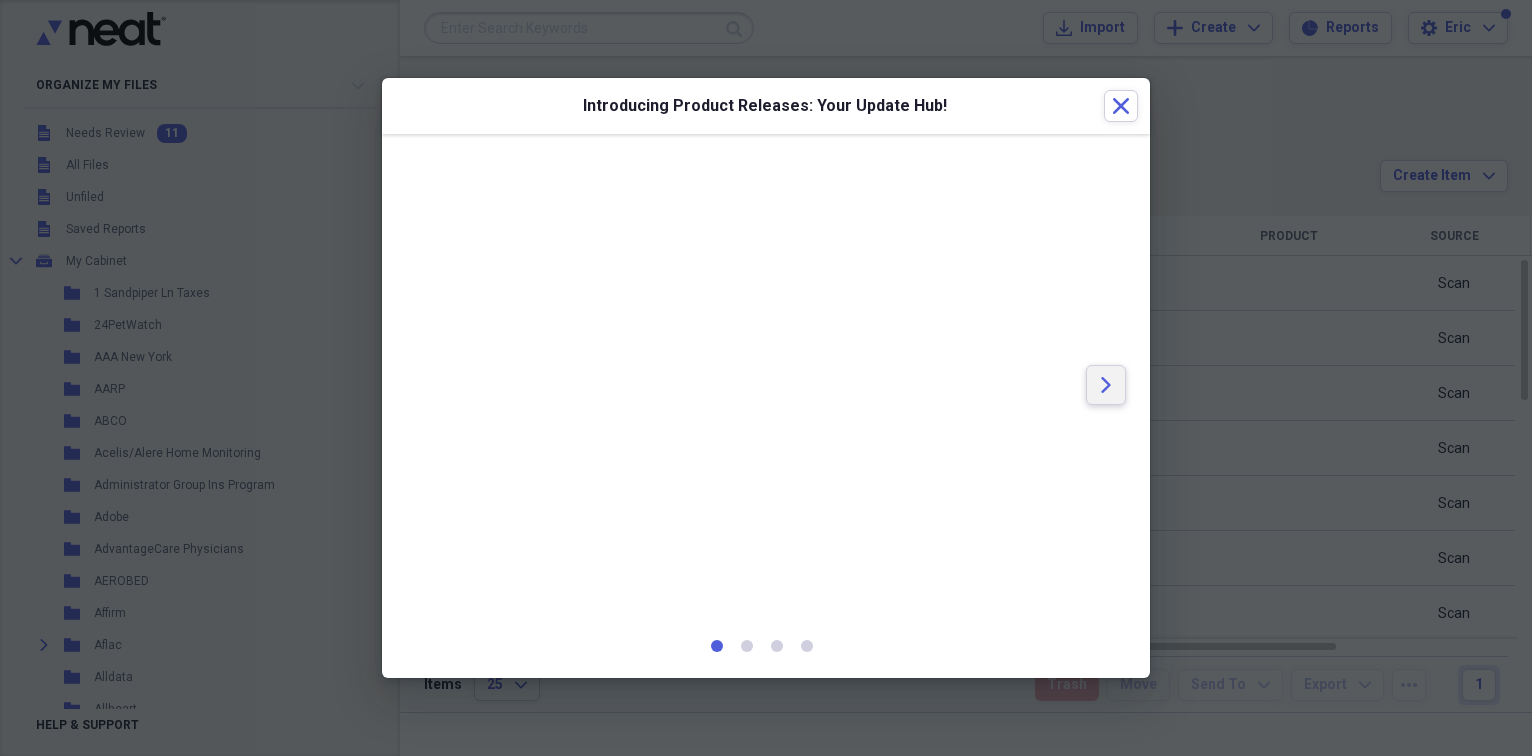 click on "Arrow" 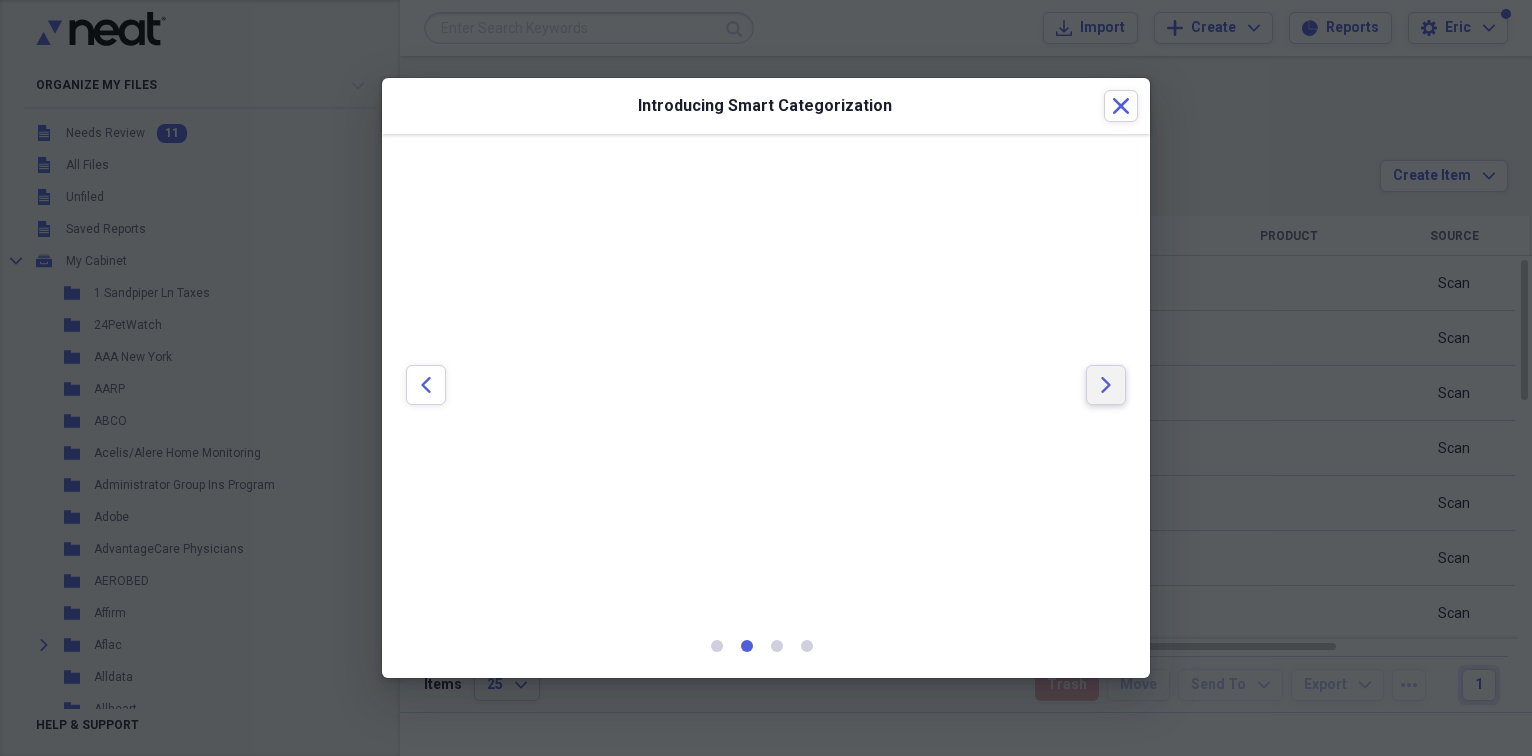 click 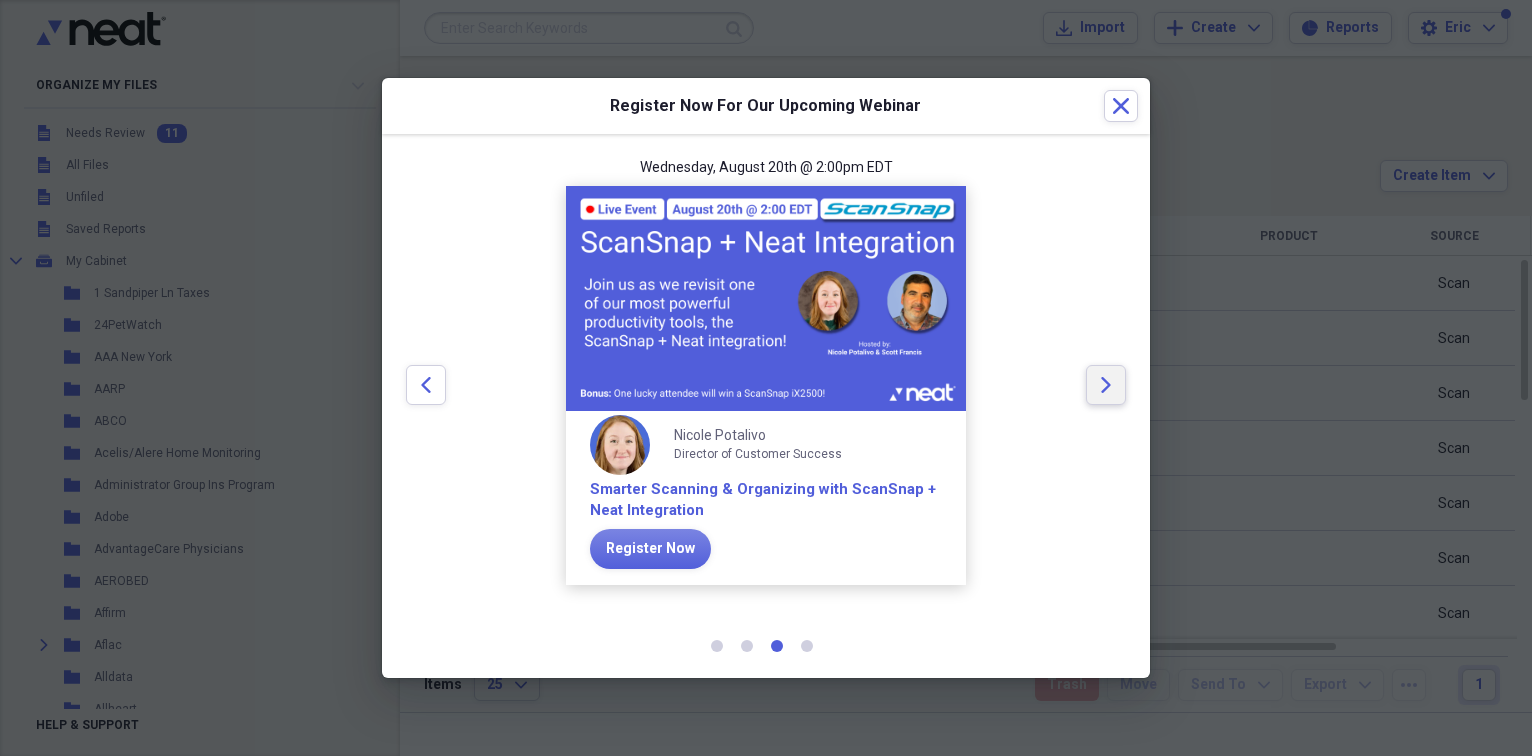 click on "Arrow" 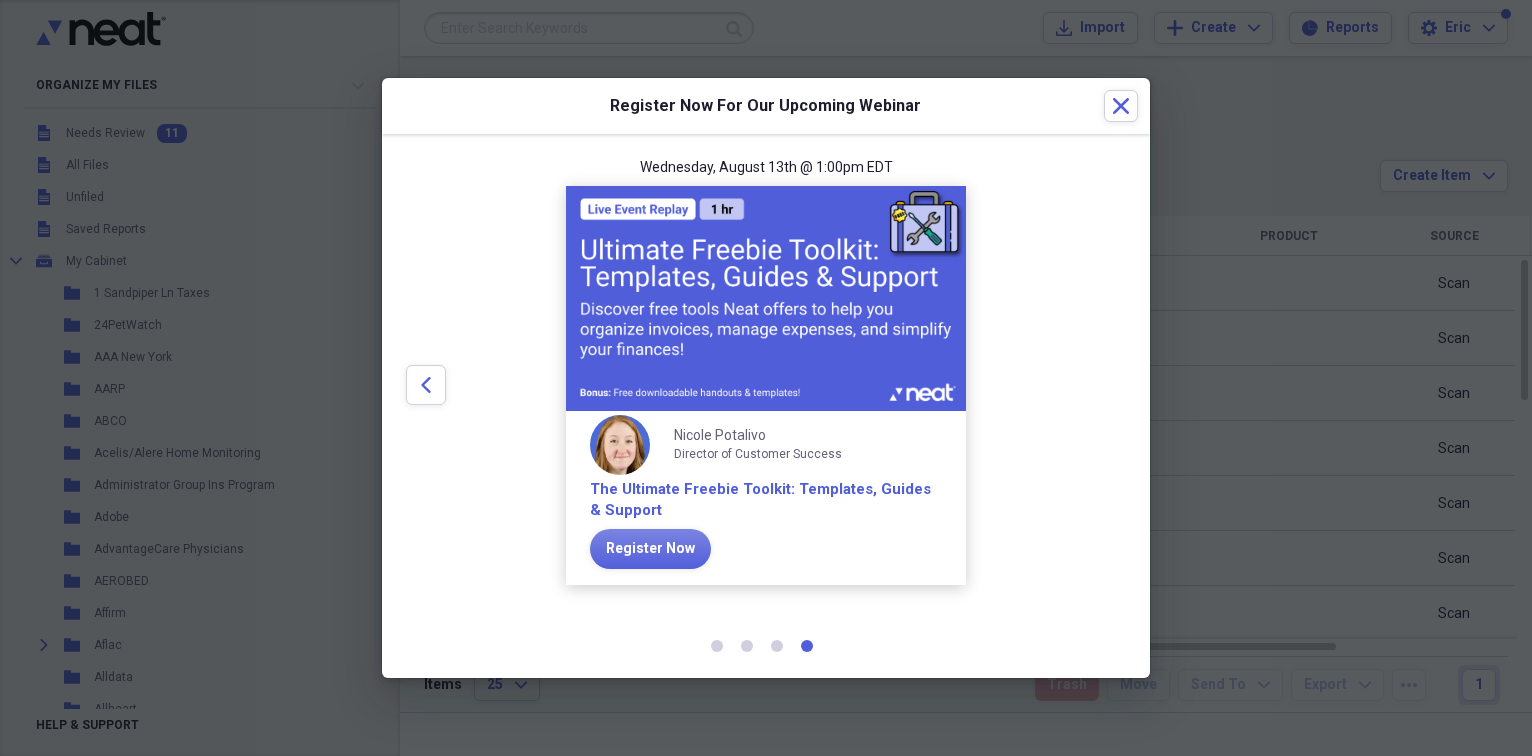 click at bounding box center (1106, 385) 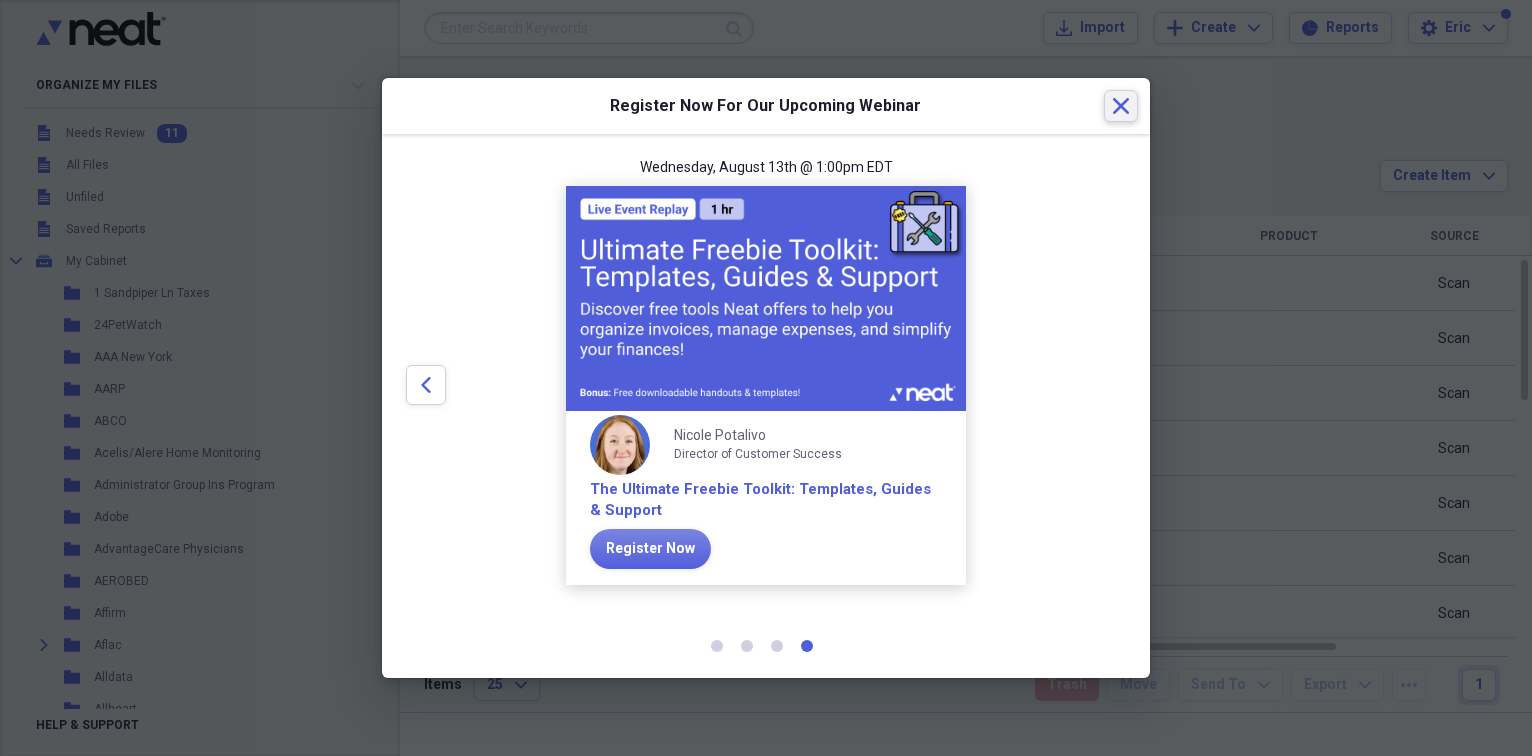 click on "Close" 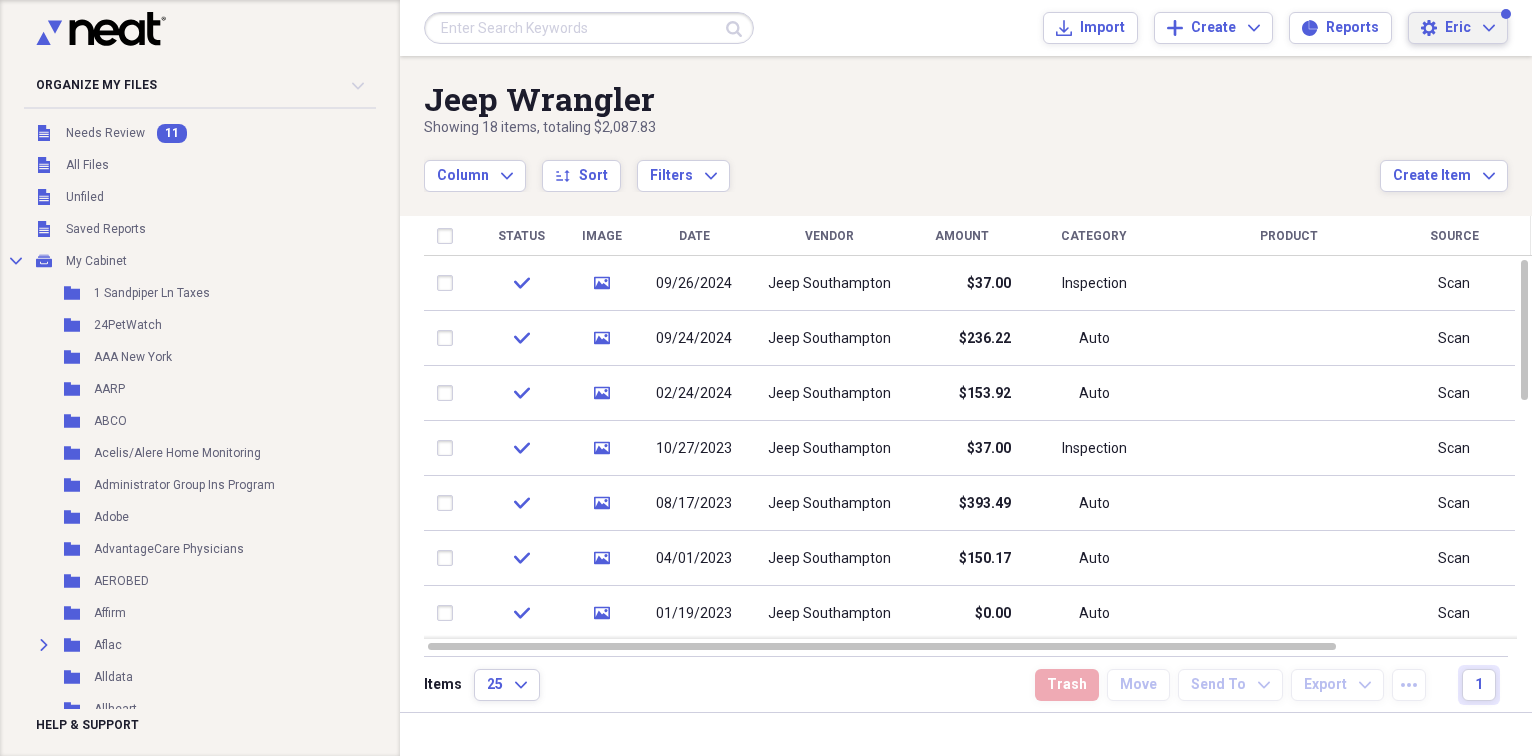 click on "Eric Expand" at bounding box center (1470, 28) 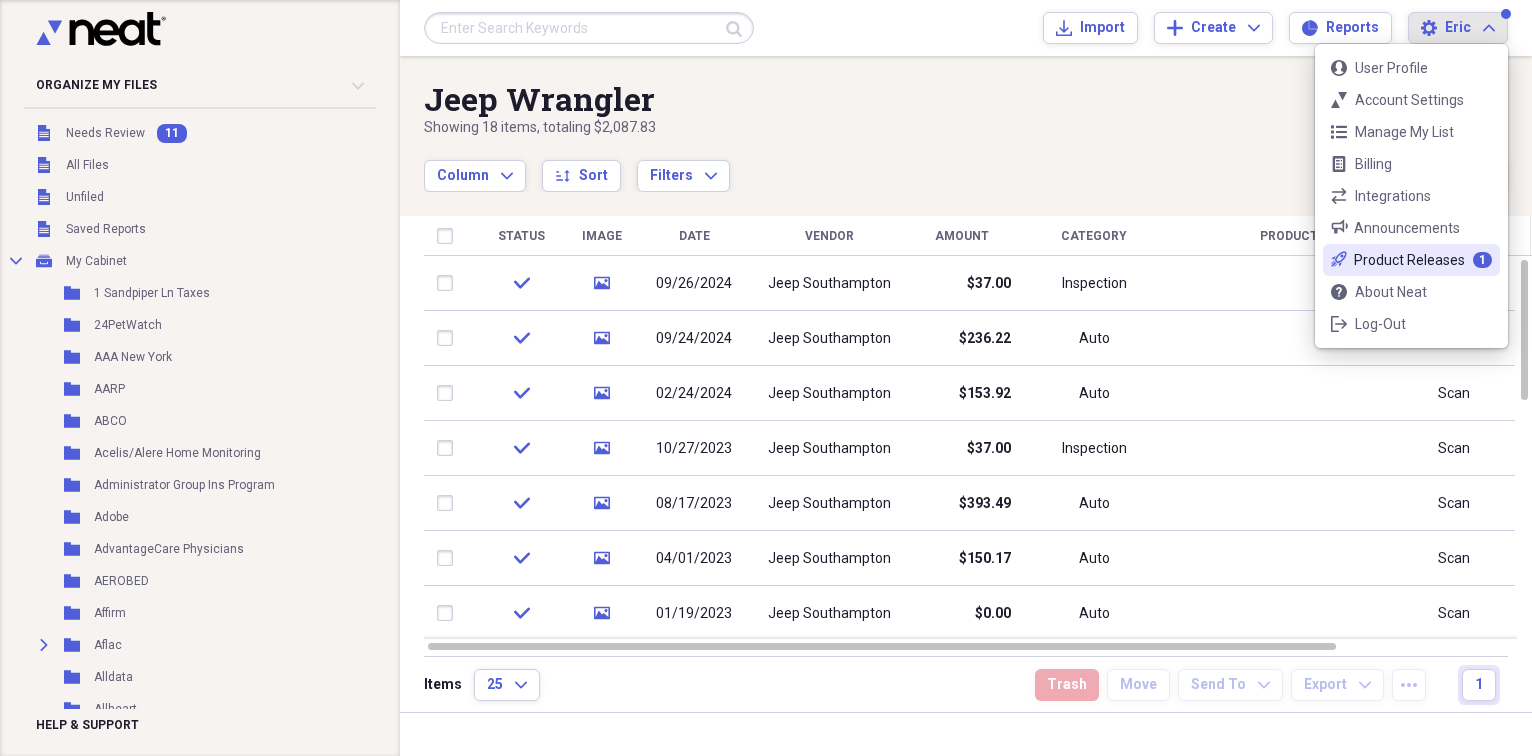 click on "Product Releases" at bounding box center (1409, 260) 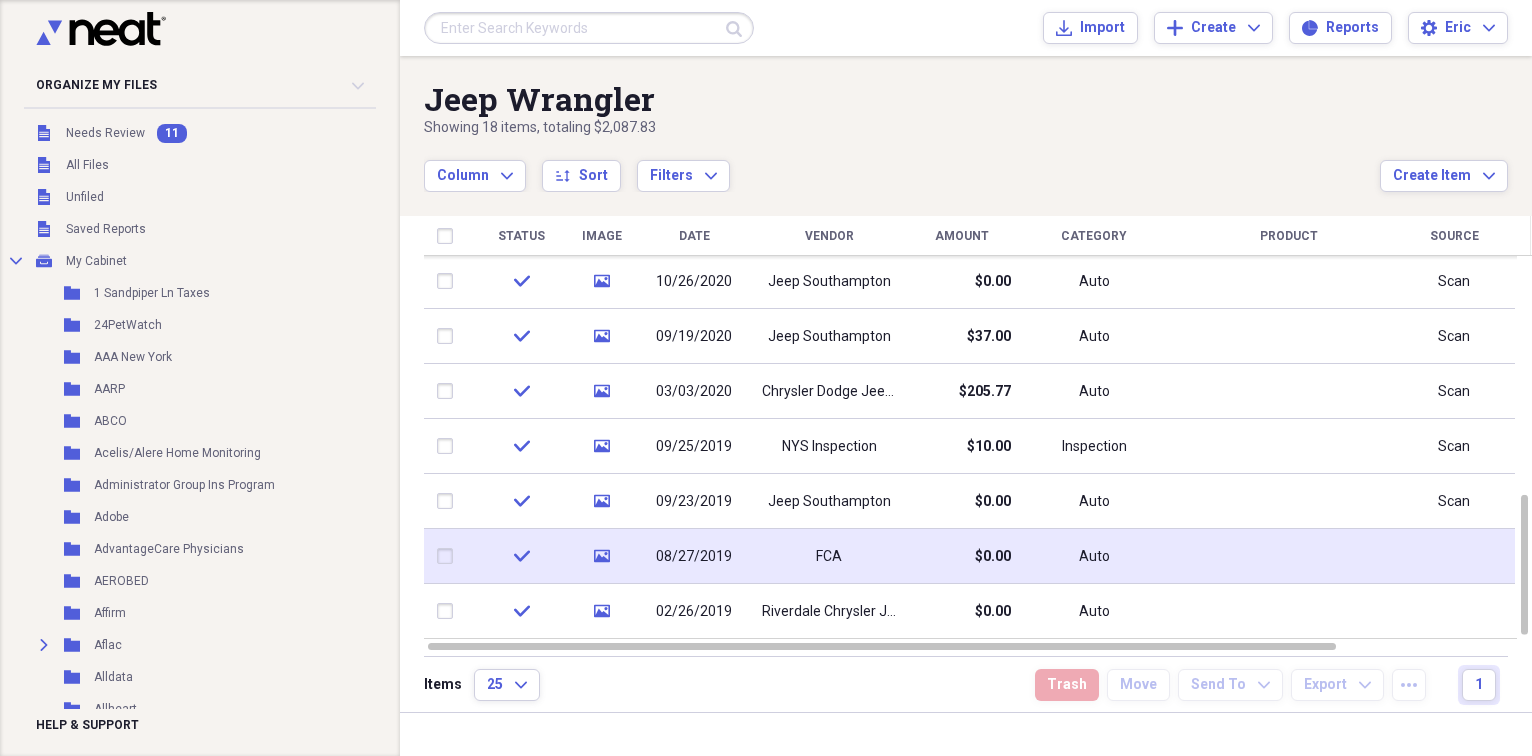 click on "08/27/2019" at bounding box center (694, 557) 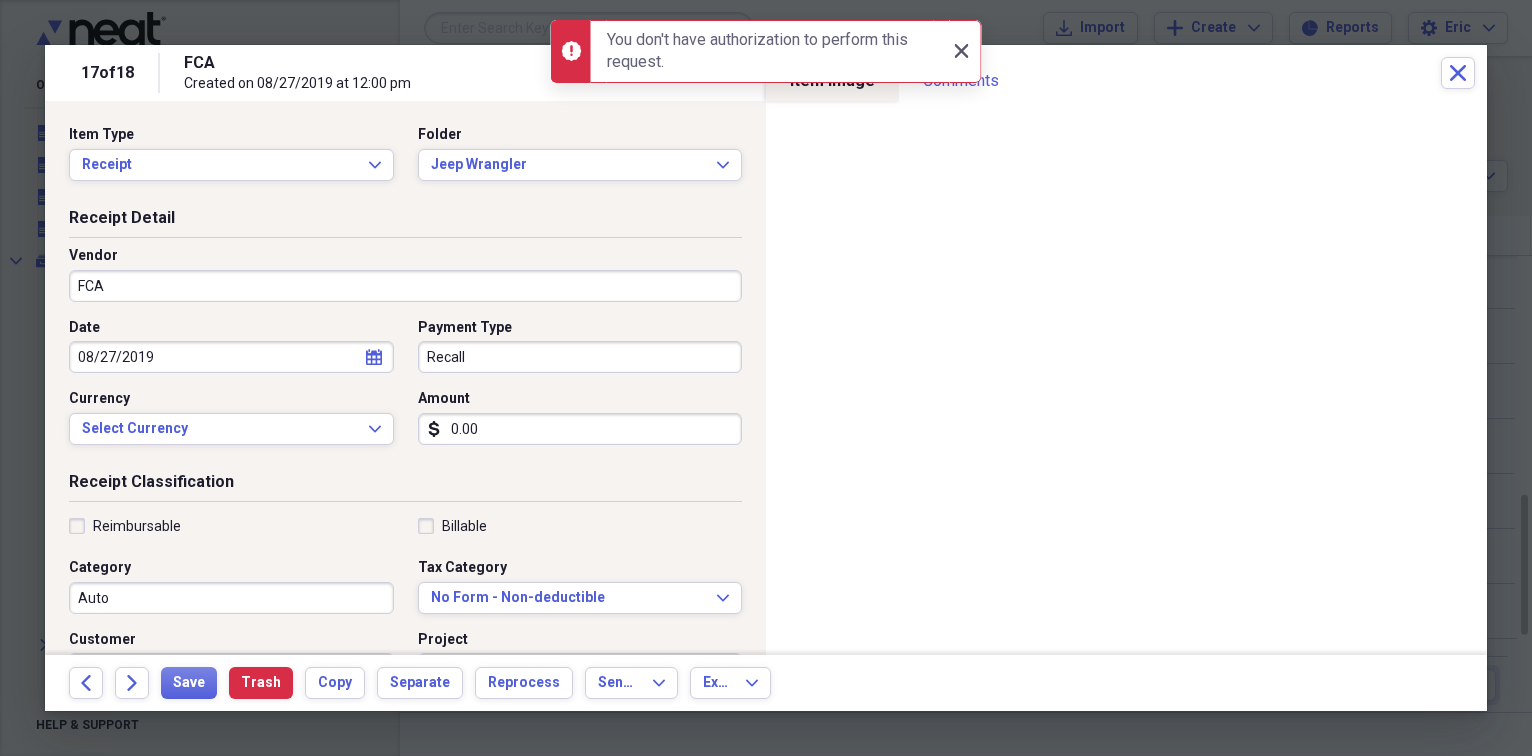 click 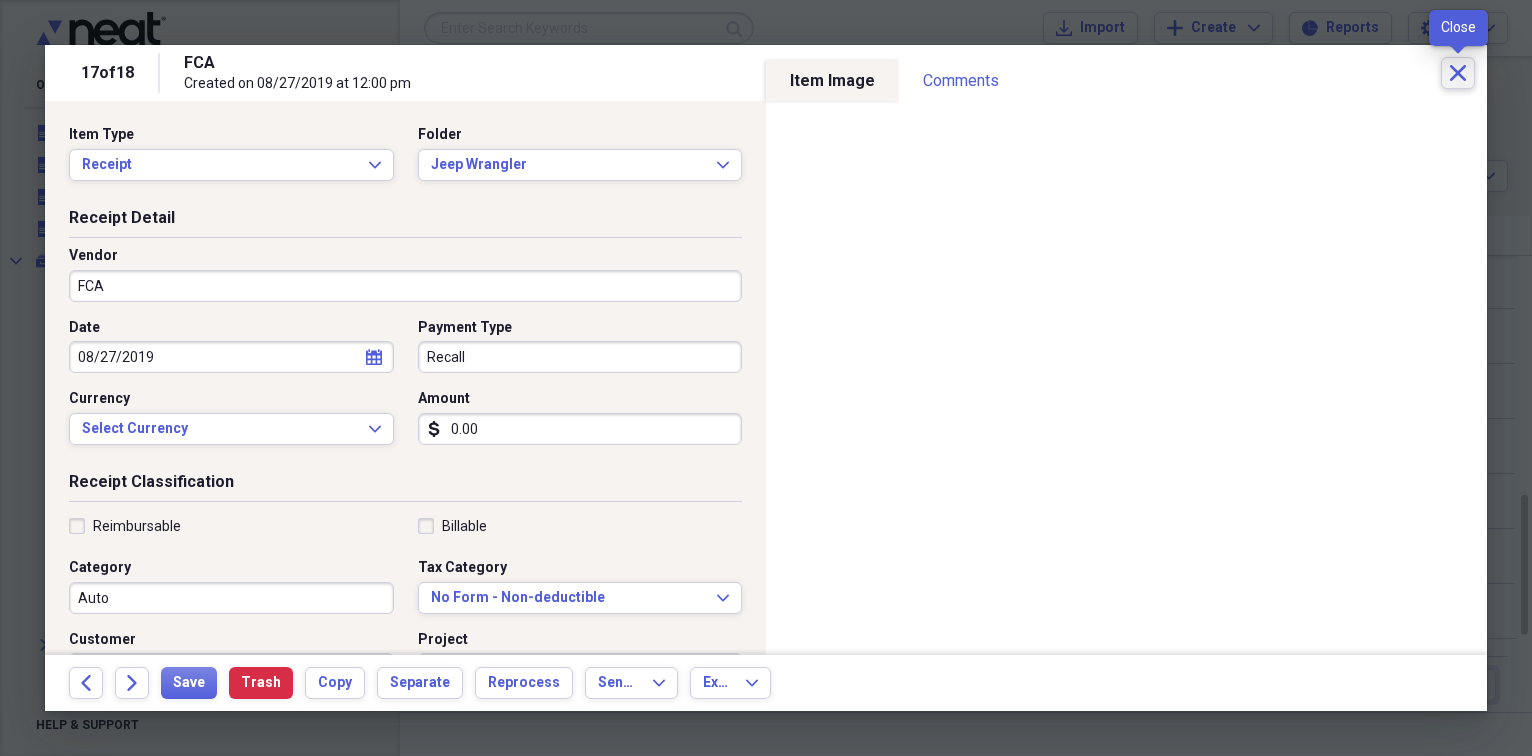 click on "Close" 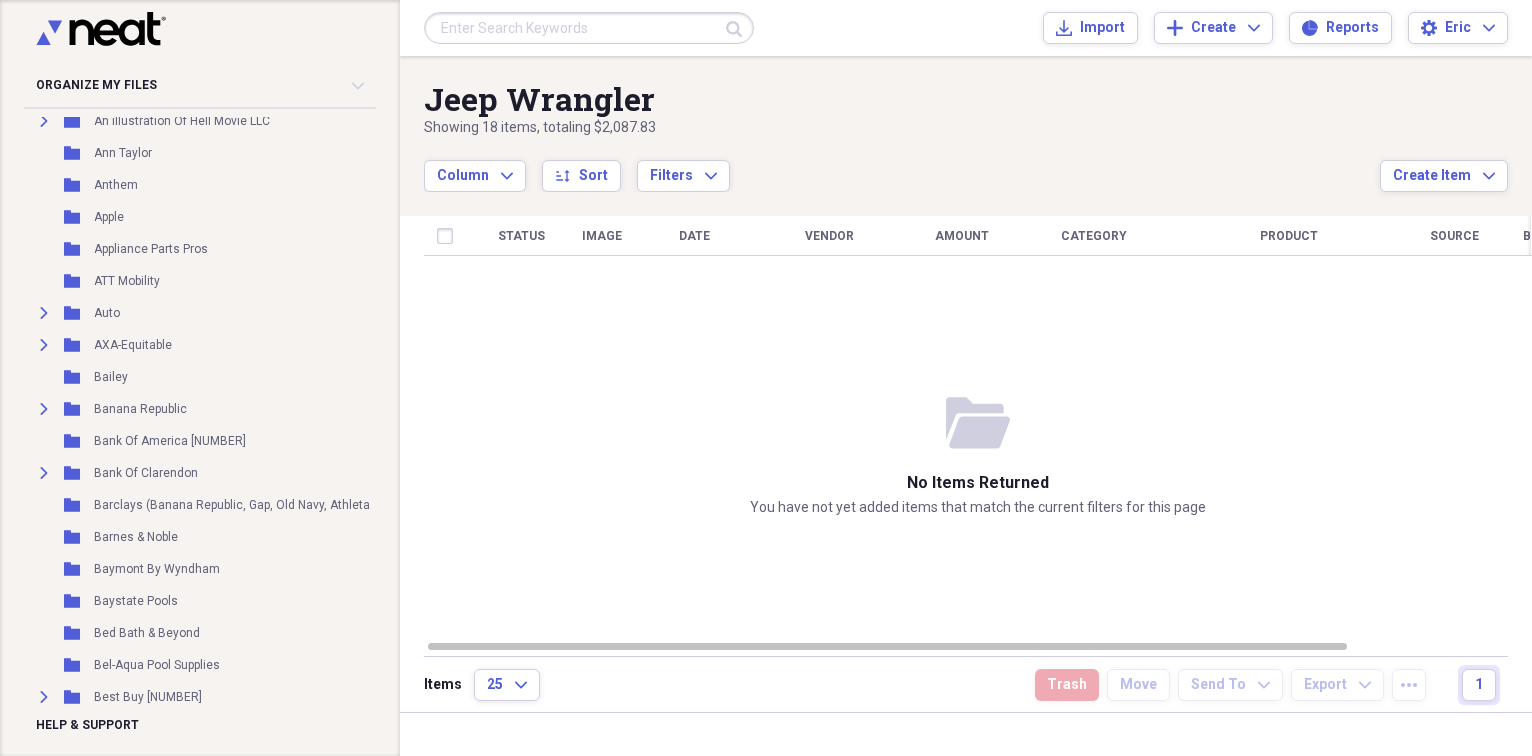 scroll, scrollTop: 900, scrollLeft: 0, axis: vertical 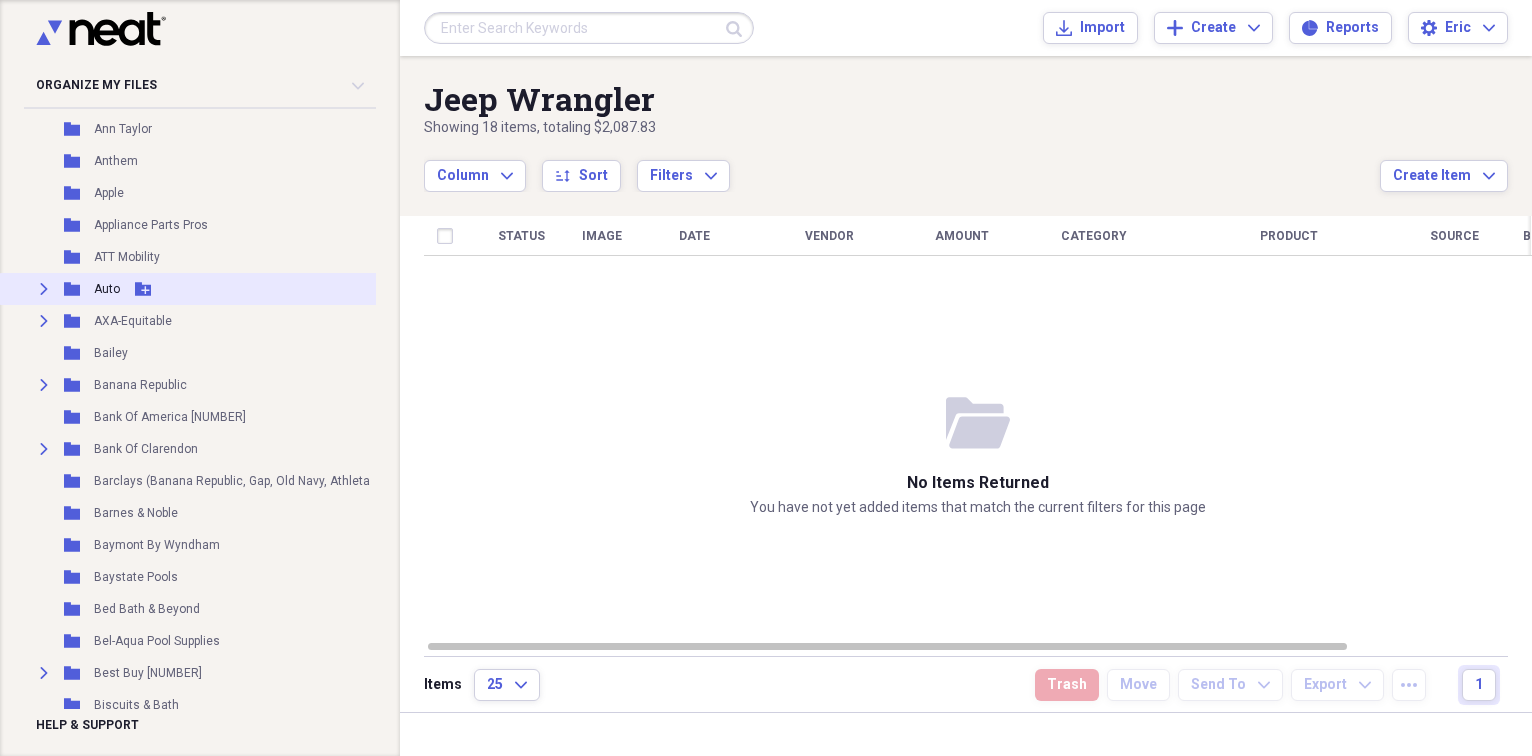 click on "Auto" at bounding box center (107, 289) 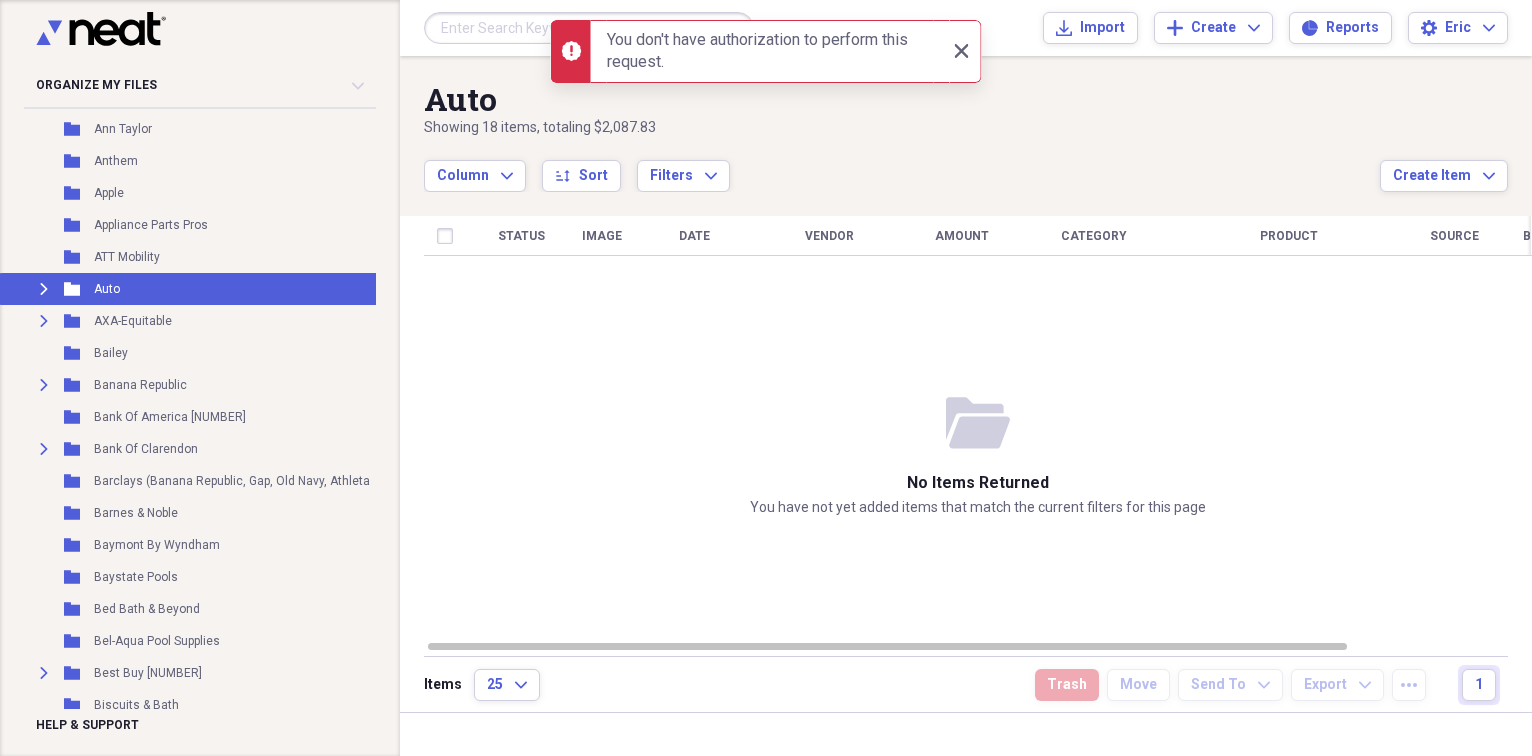click 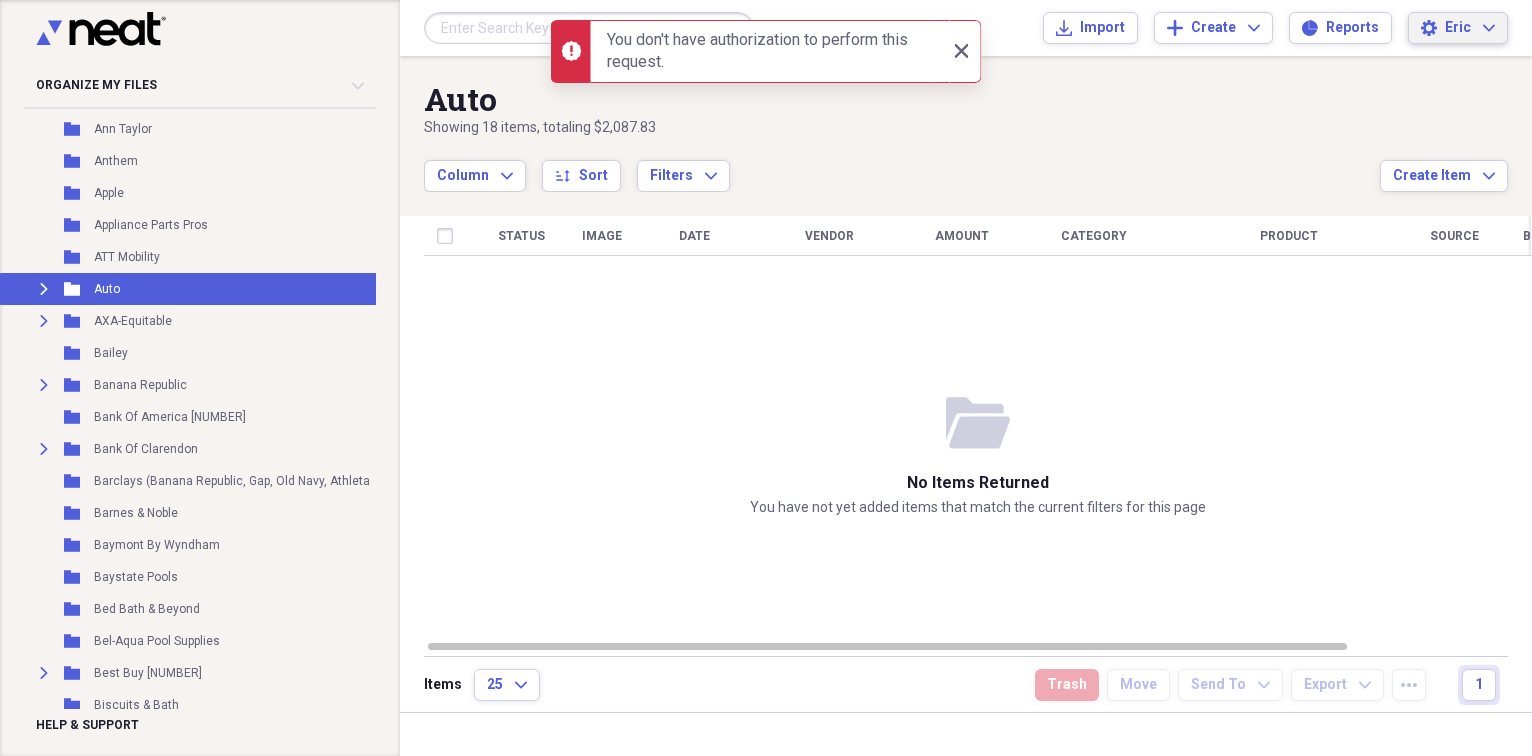 click on "[FIRST]" at bounding box center [1458, 28] 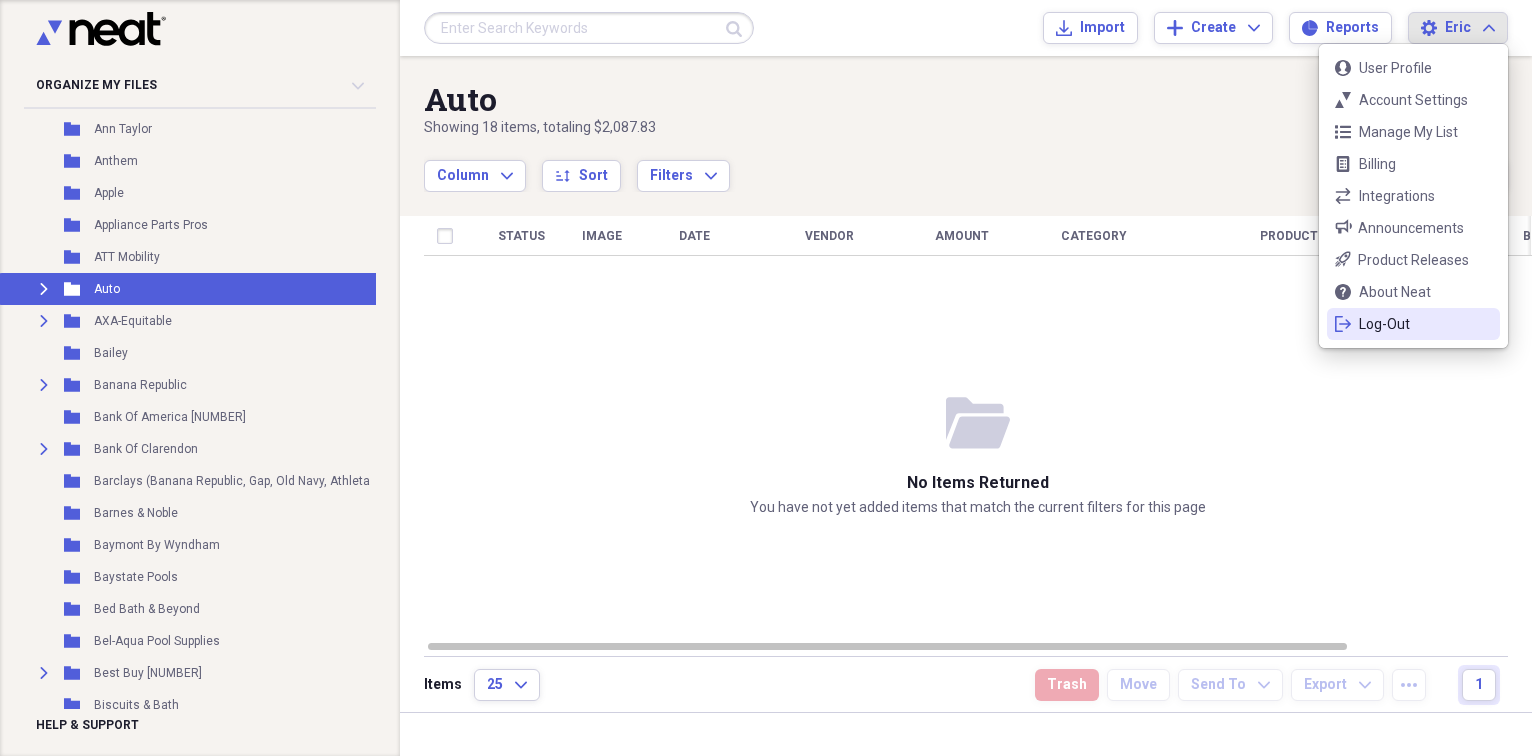 click on "Log-Out" at bounding box center (1413, 324) 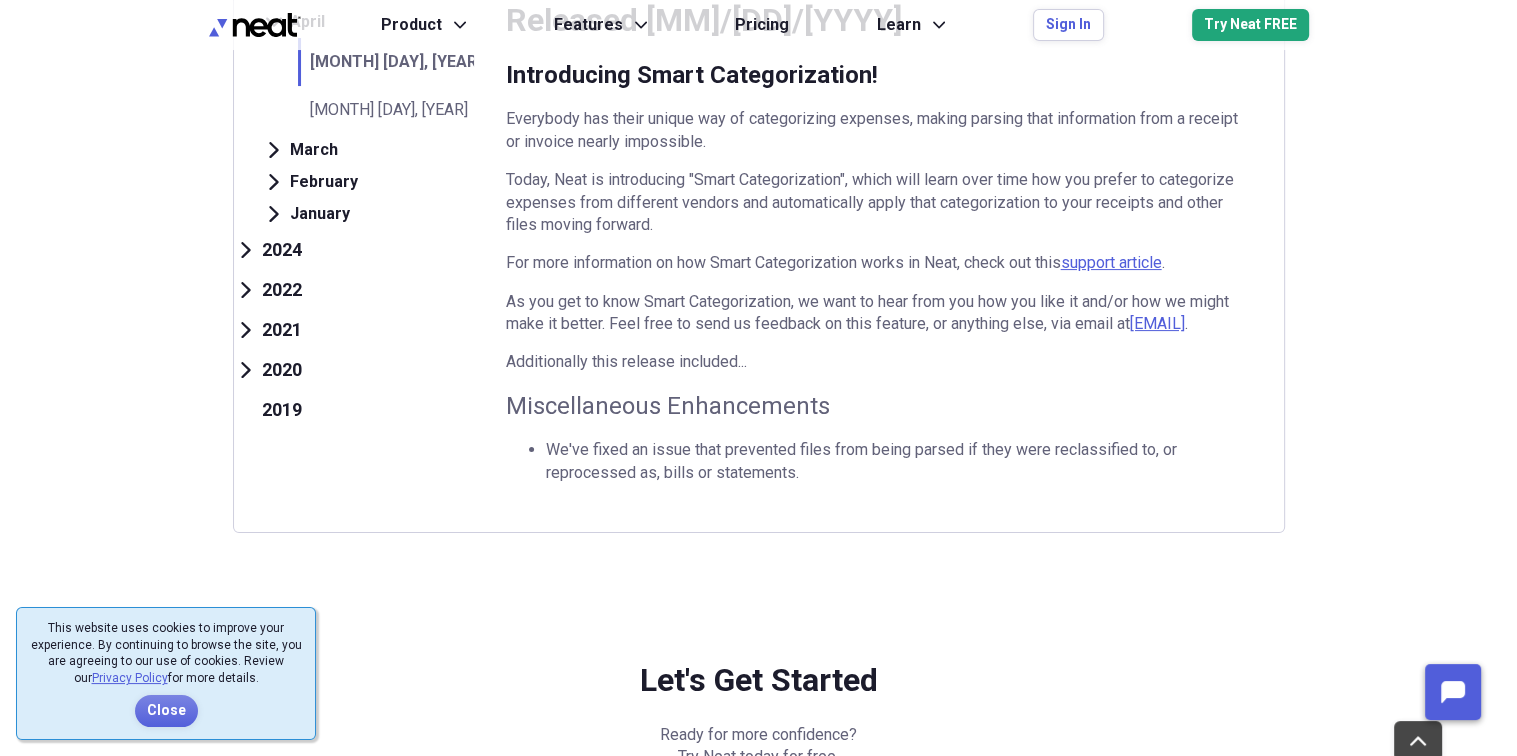 scroll, scrollTop: 700, scrollLeft: 0, axis: vertical 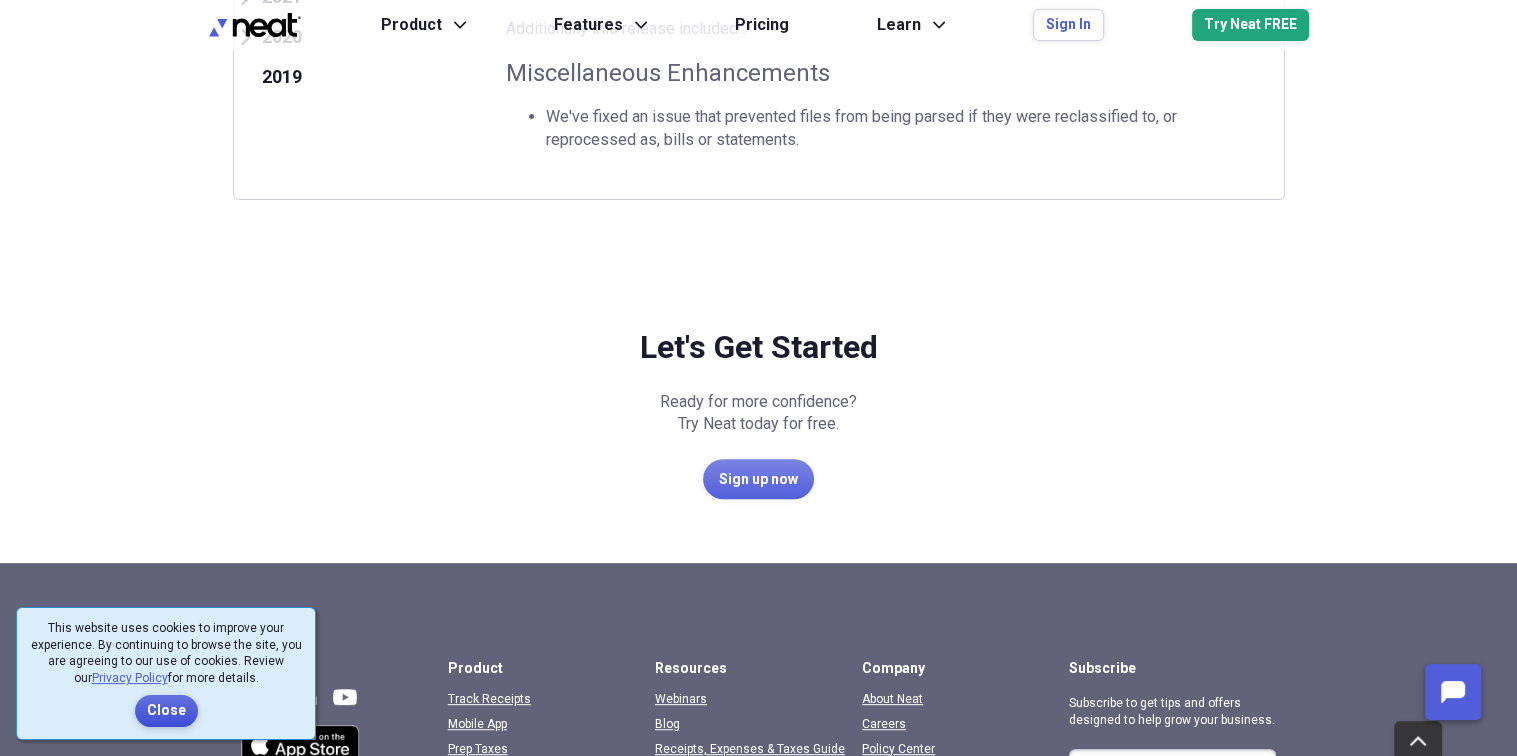 click on "Close" at bounding box center [166, 711] 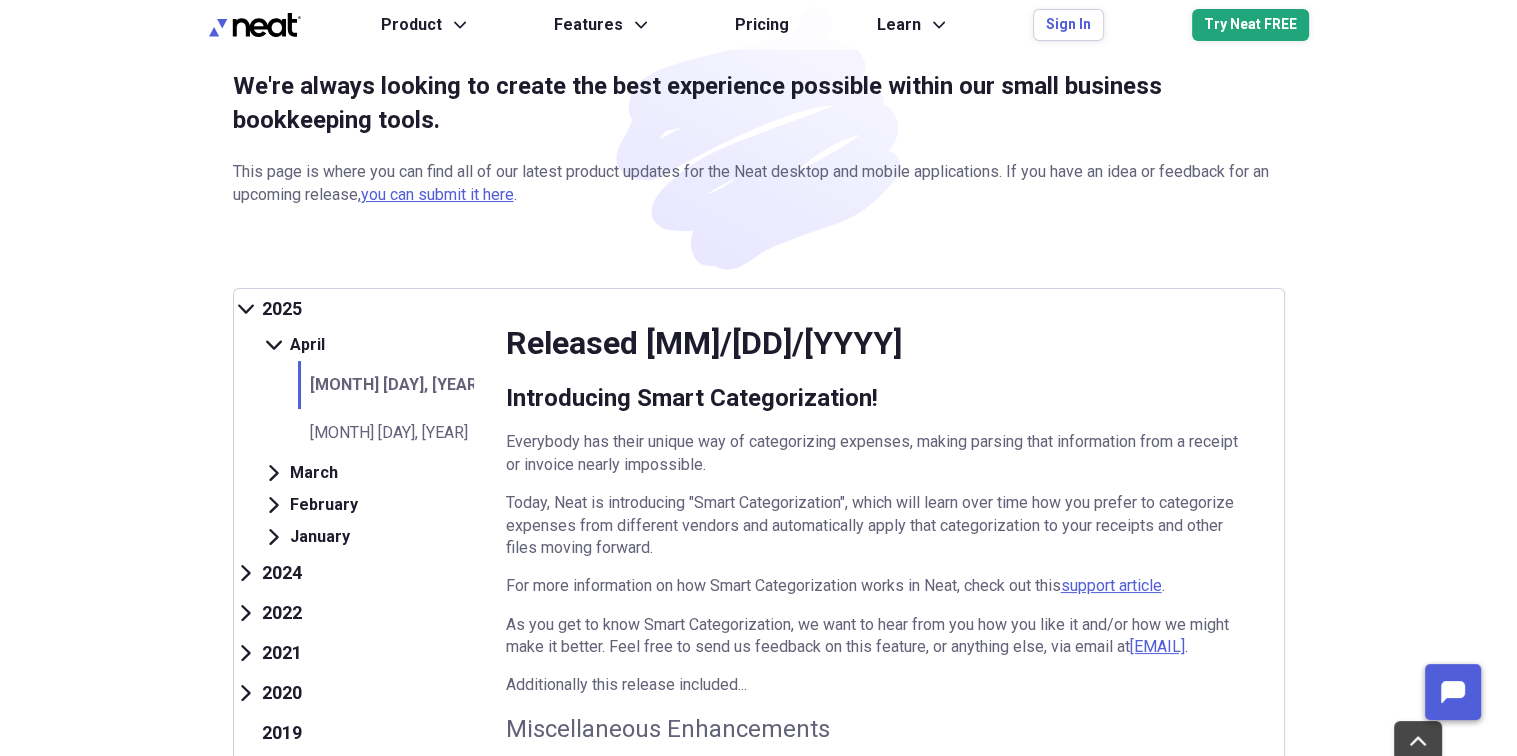 scroll, scrollTop: 0, scrollLeft: 0, axis: both 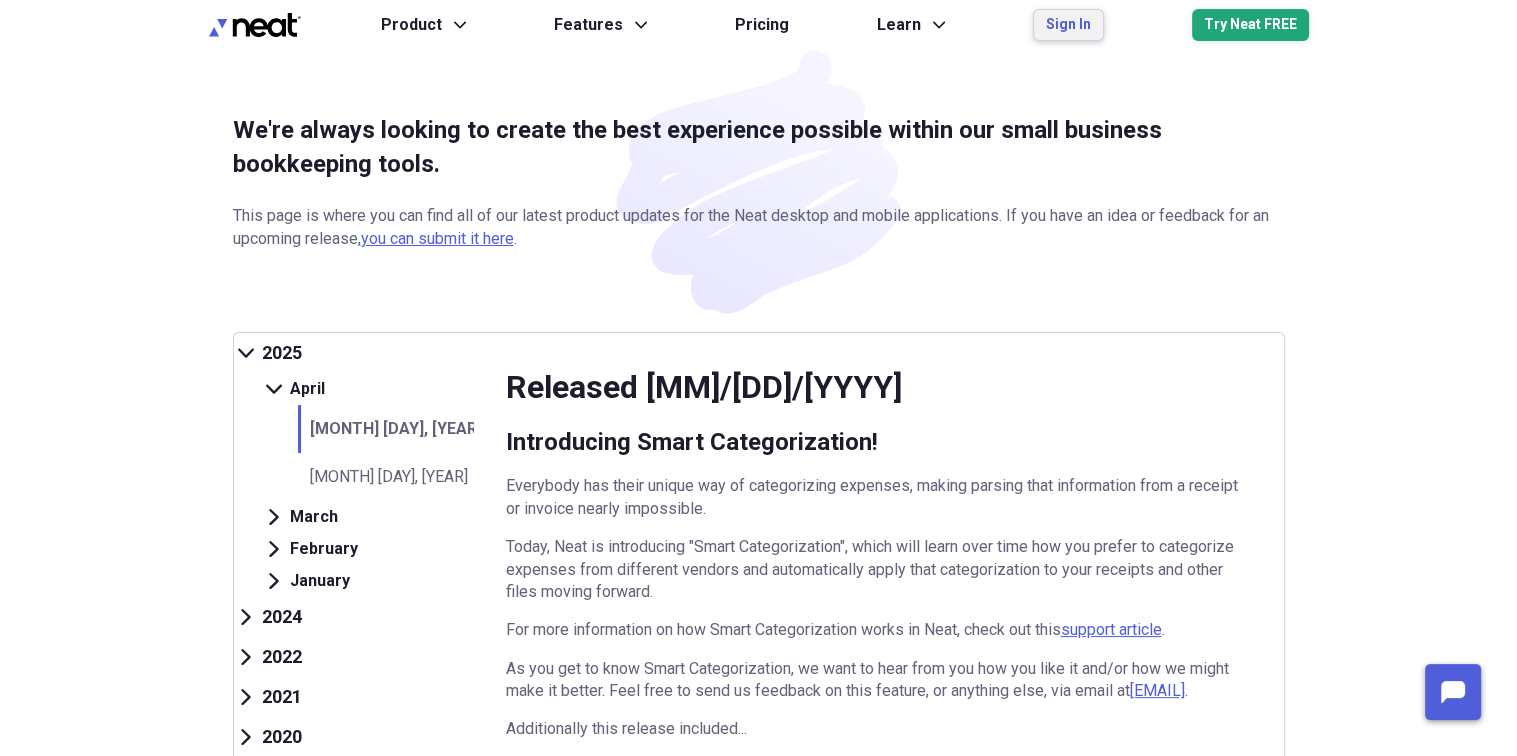 click on "Sign In" at bounding box center (1068, 25) 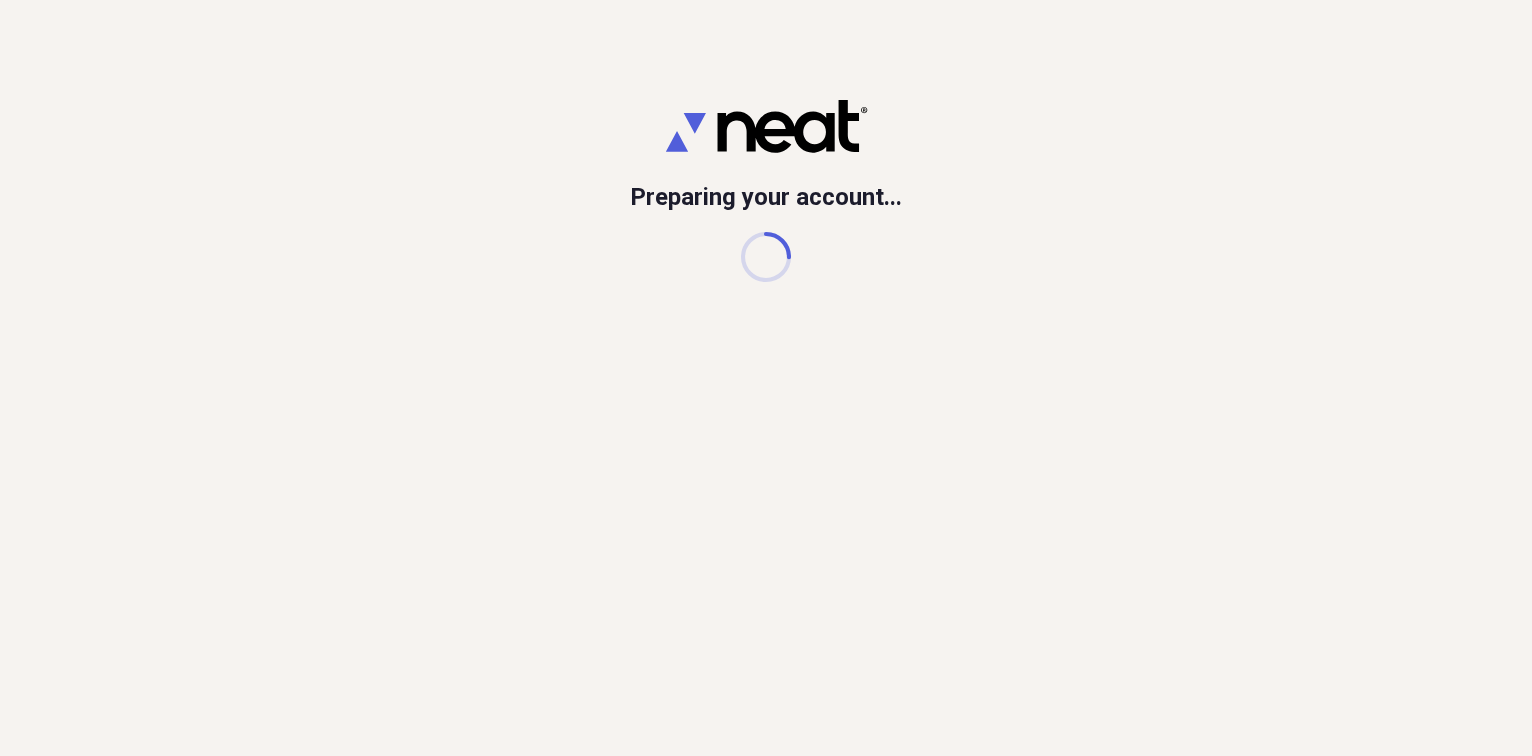 scroll, scrollTop: 0, scrollLeft: 0, axis: both 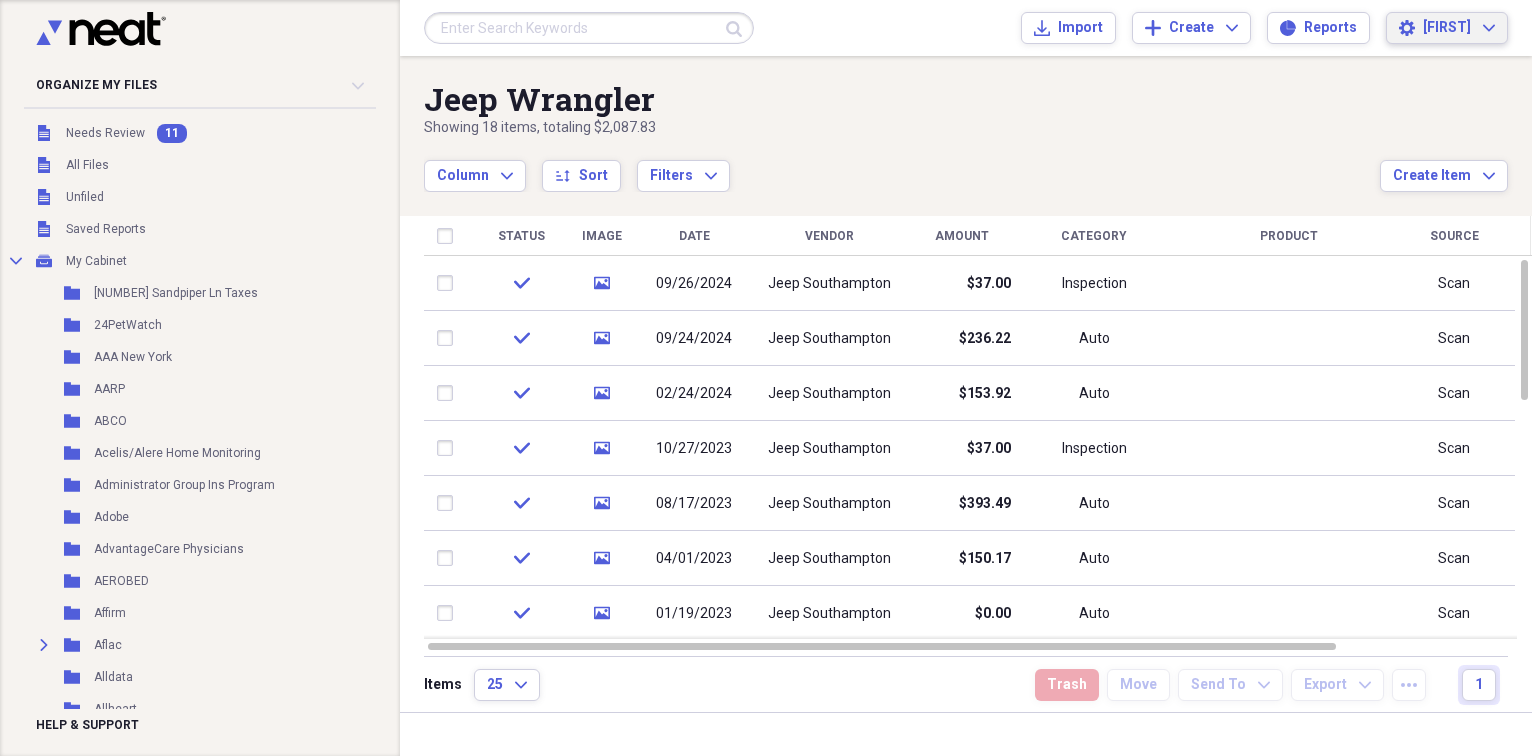 click on "[FIRST]" at bounding box center [1447, 28] 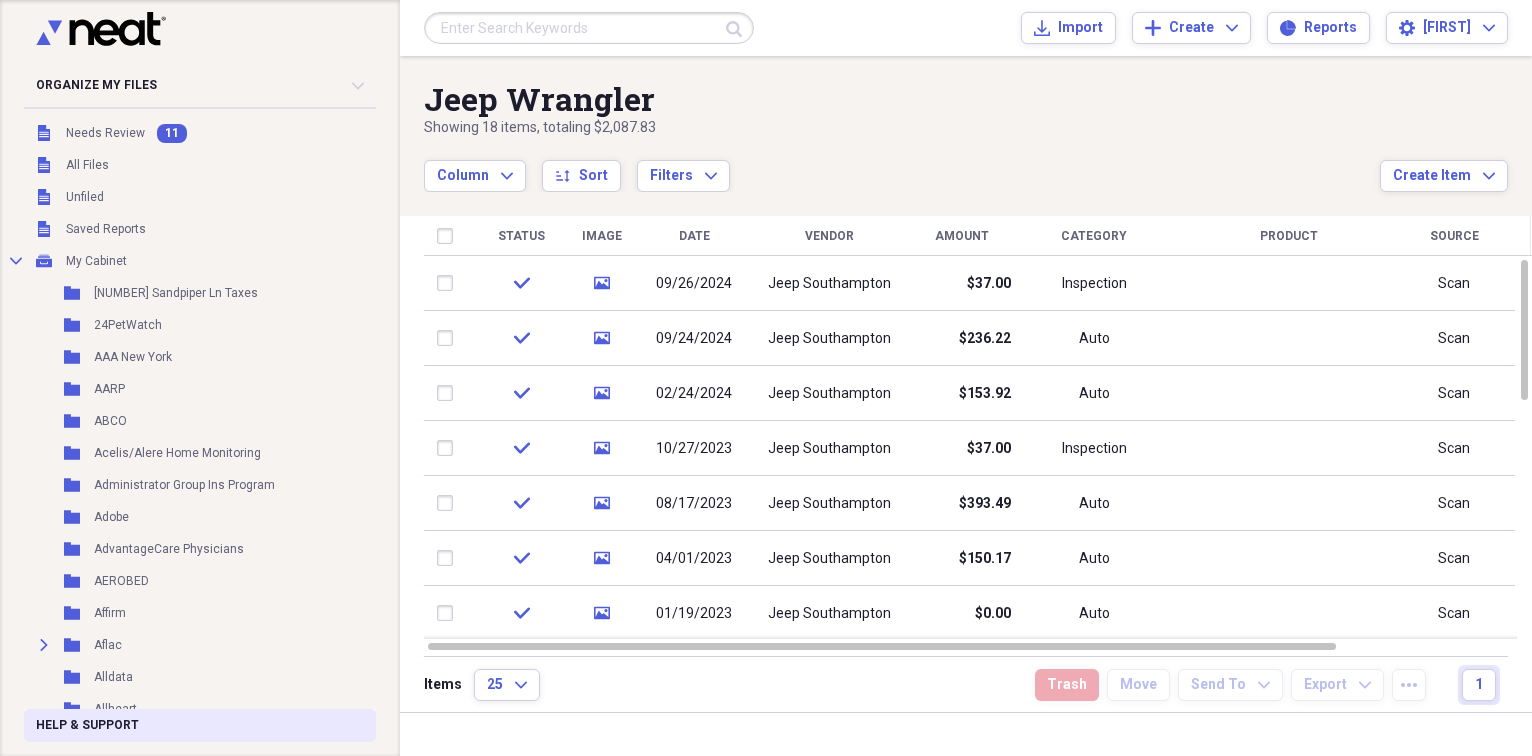 click on "Help & Support" at bounding box center (87, 725) 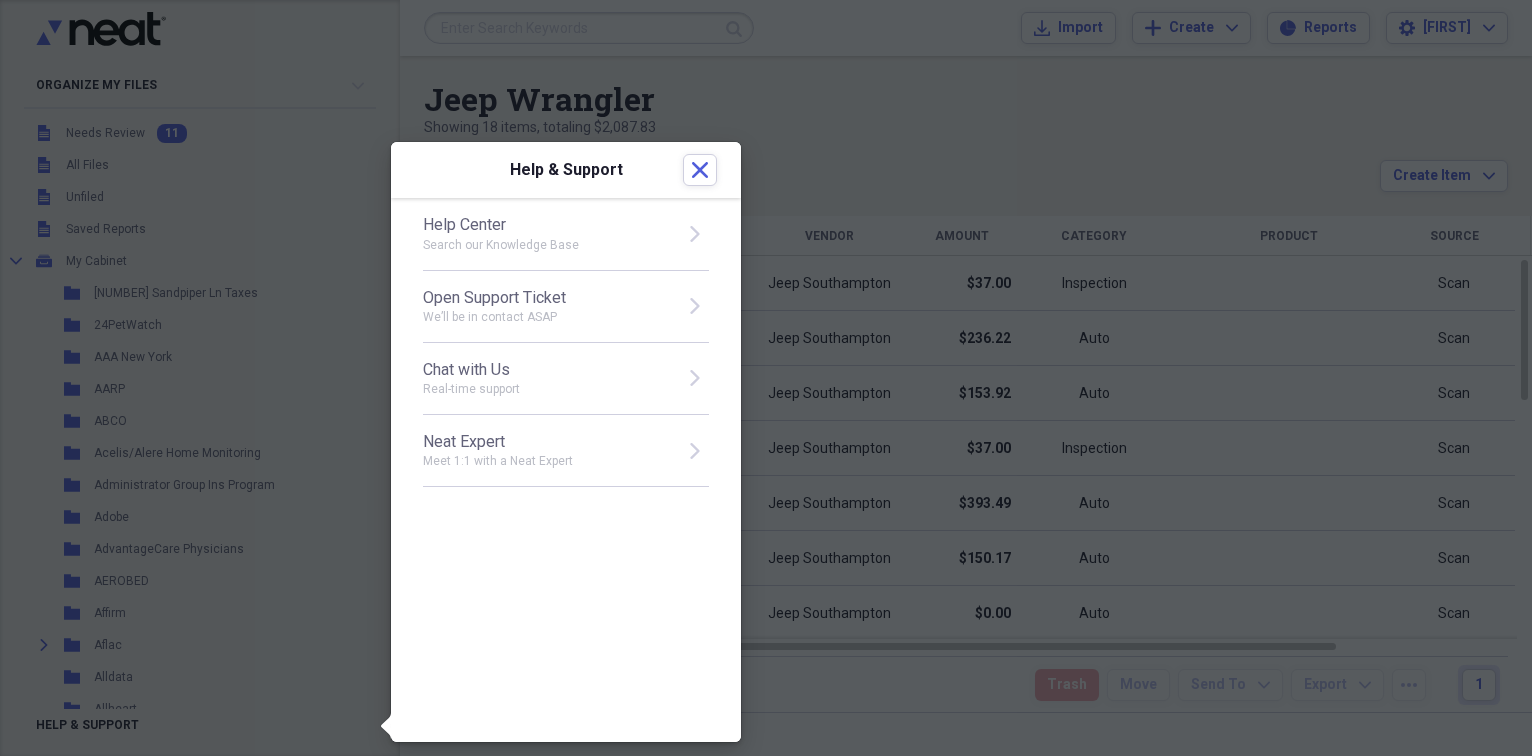 click 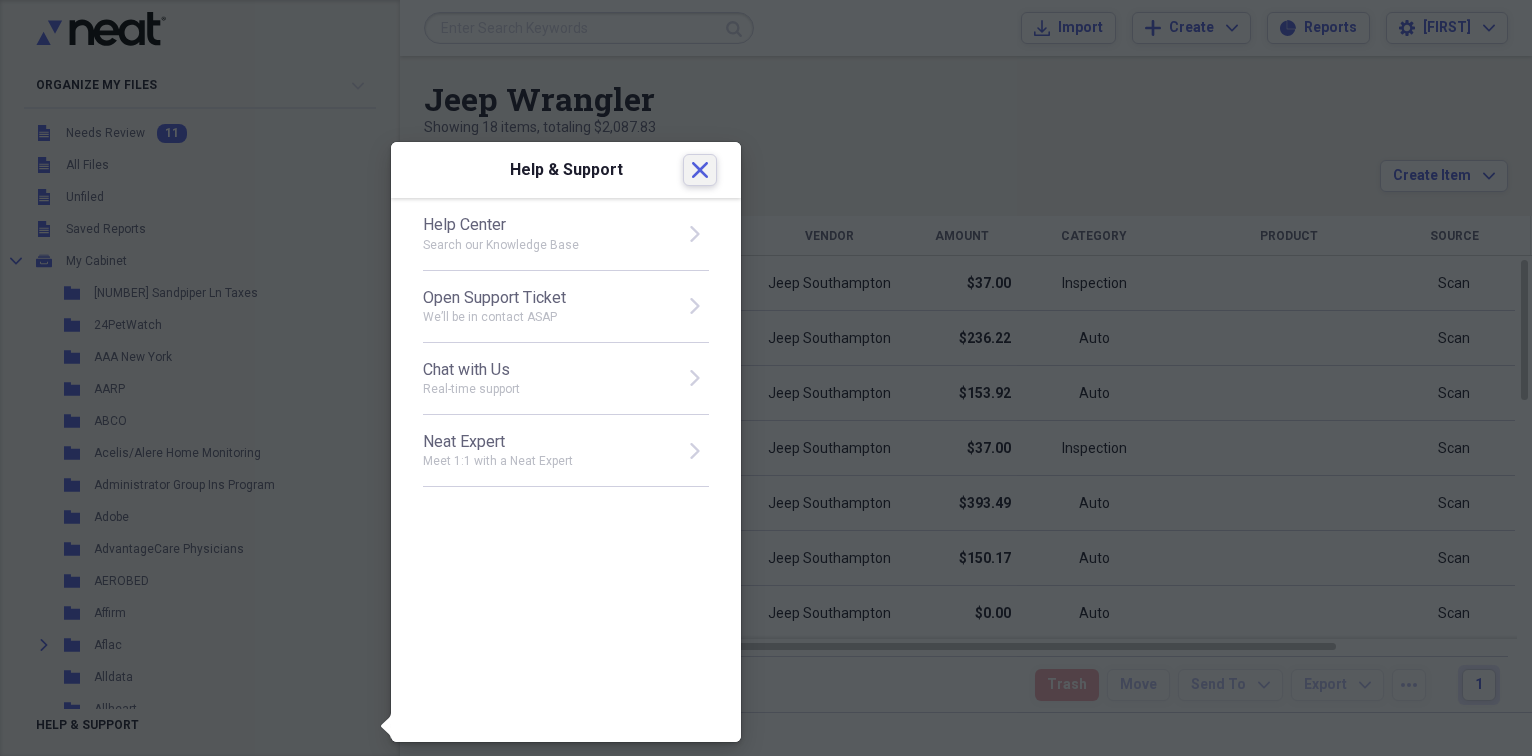 click on "Close" 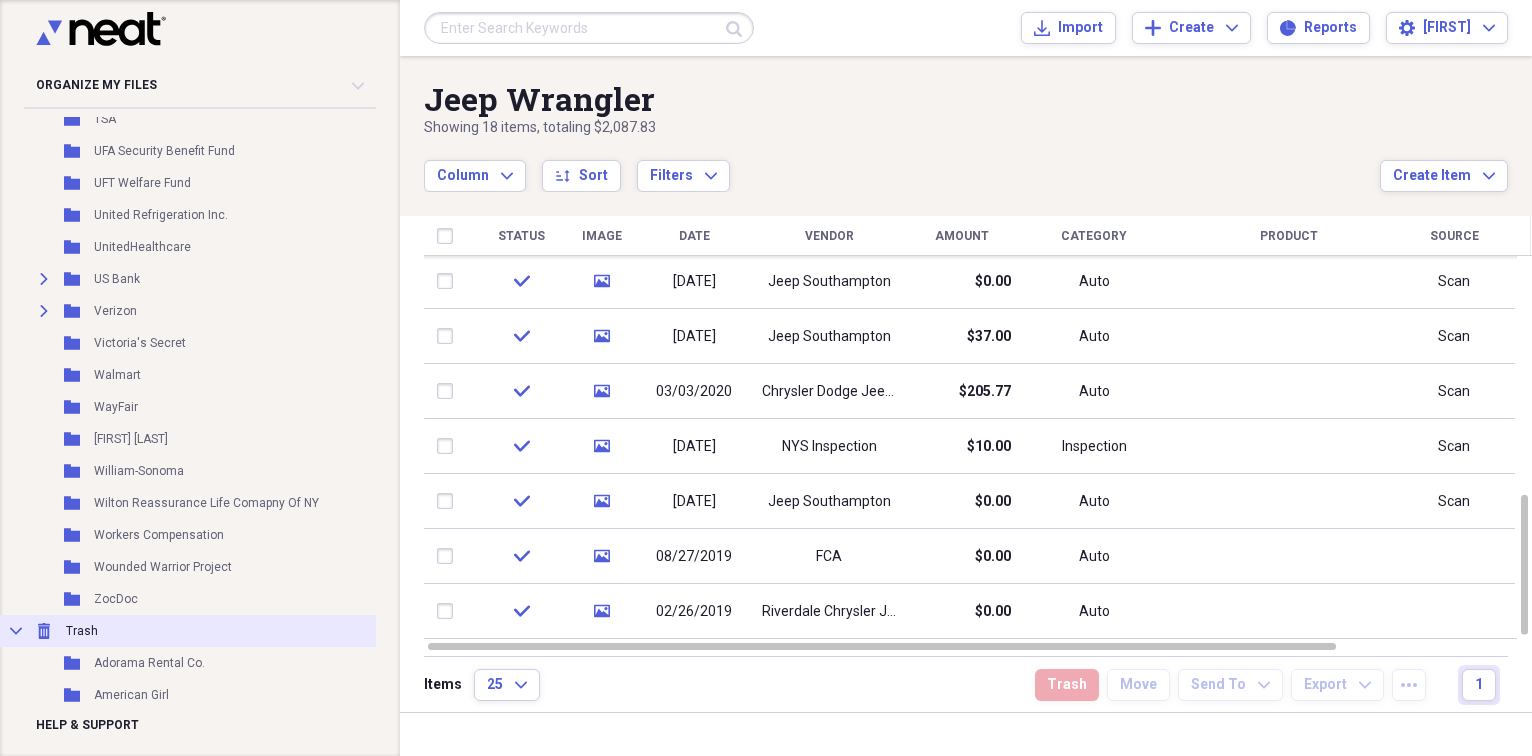 scroll, scrollTop: 9501, scrollLeft: 0, axis: vertical 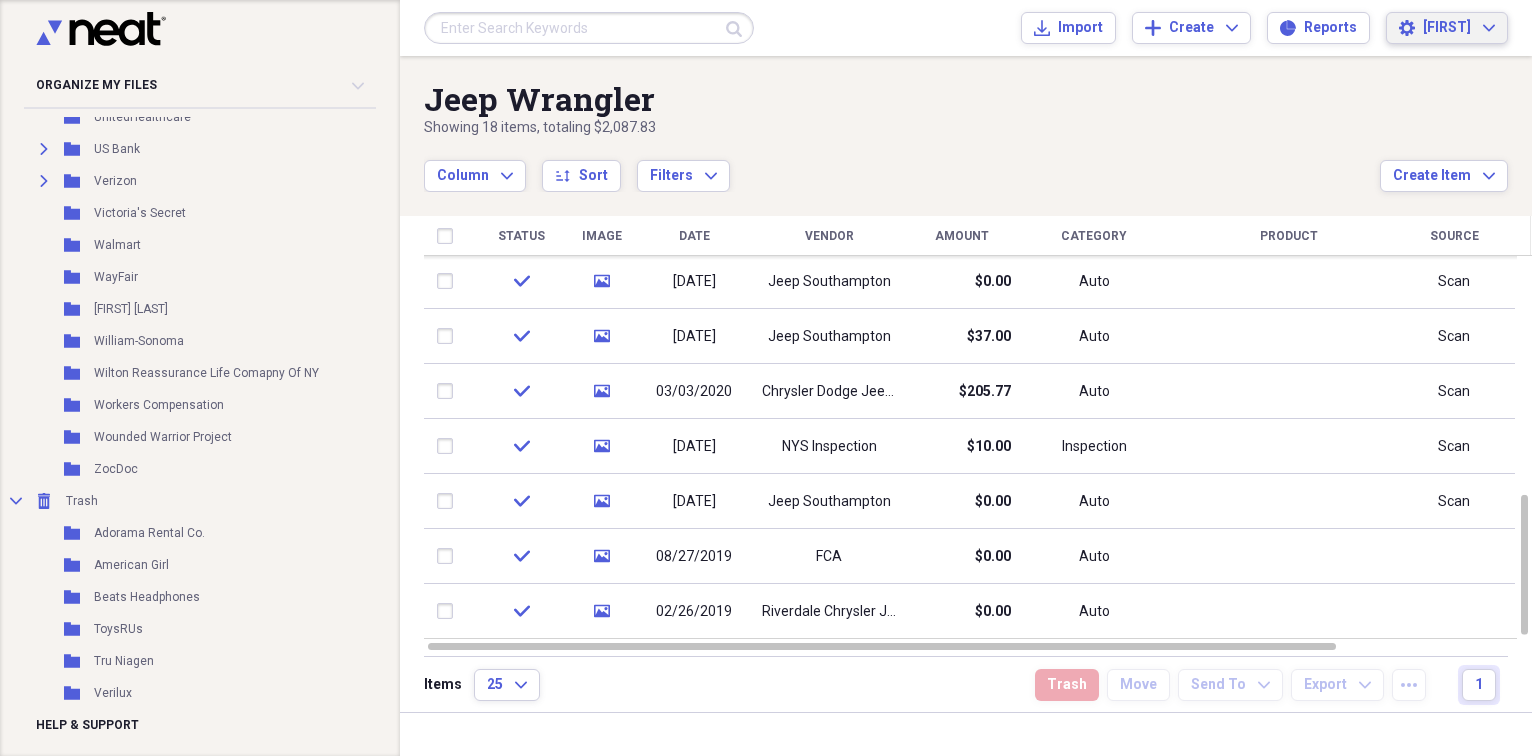 click on "Expand" 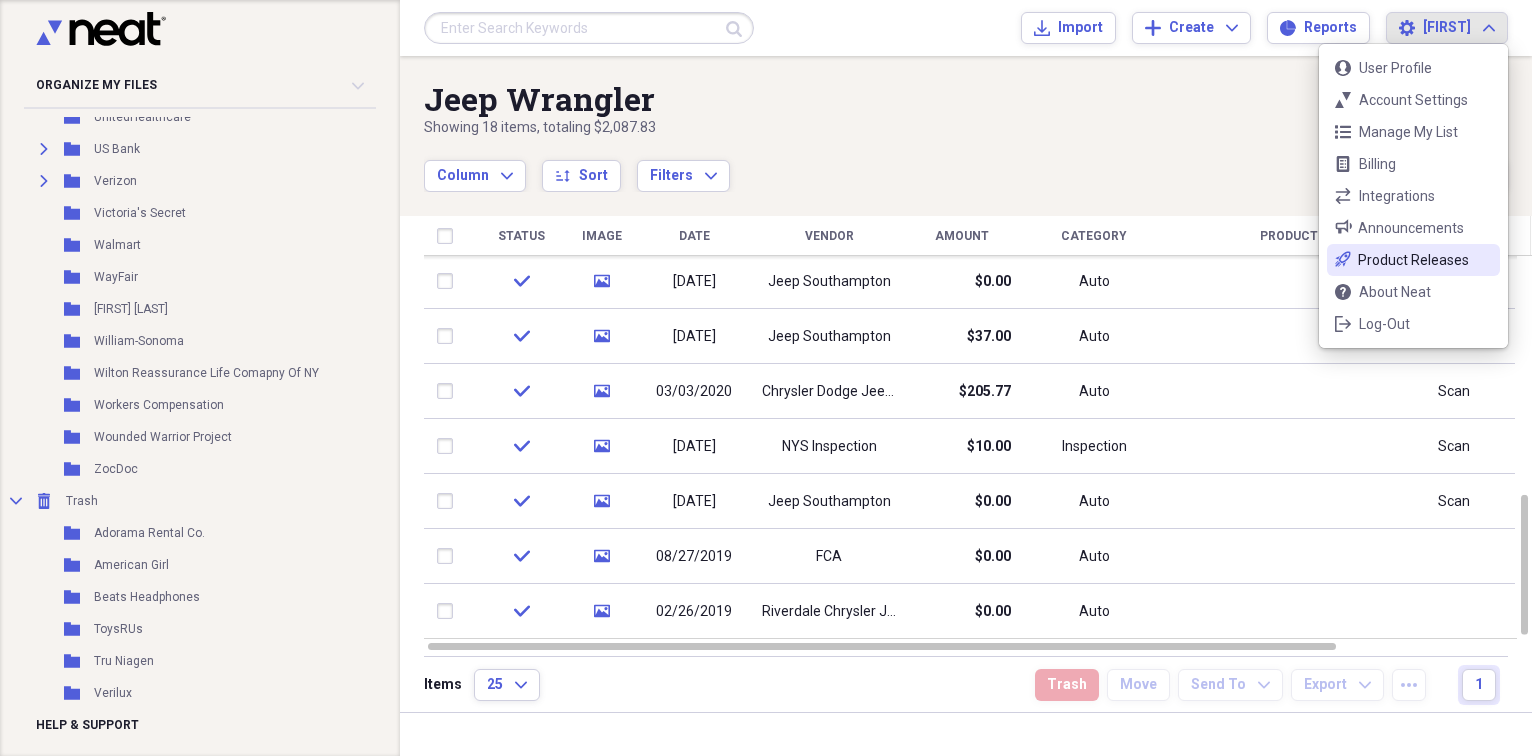 click on "Product Releases" at bounding box center (1413, 260) 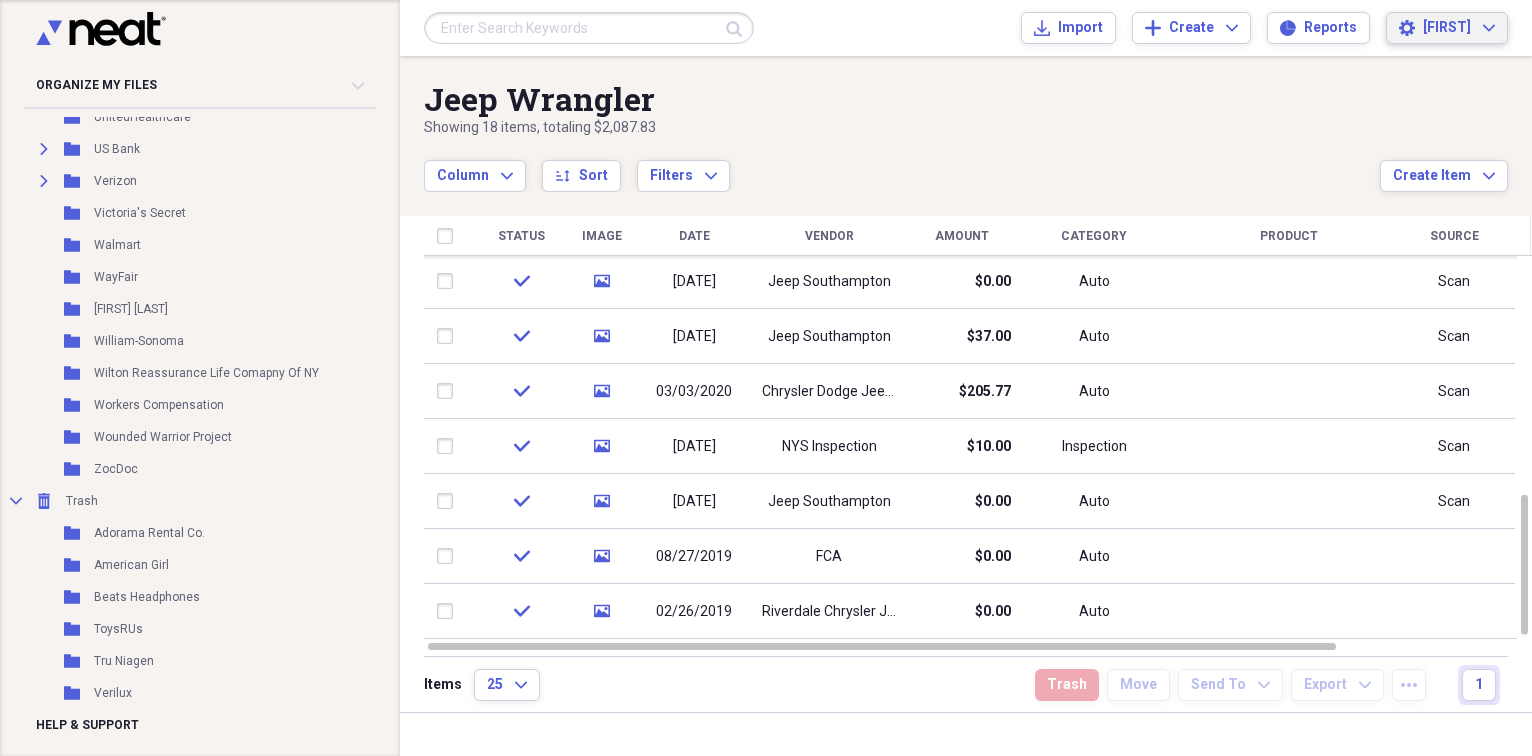 click on "Settings Eric Expand" at bounding box center (1447, 28) 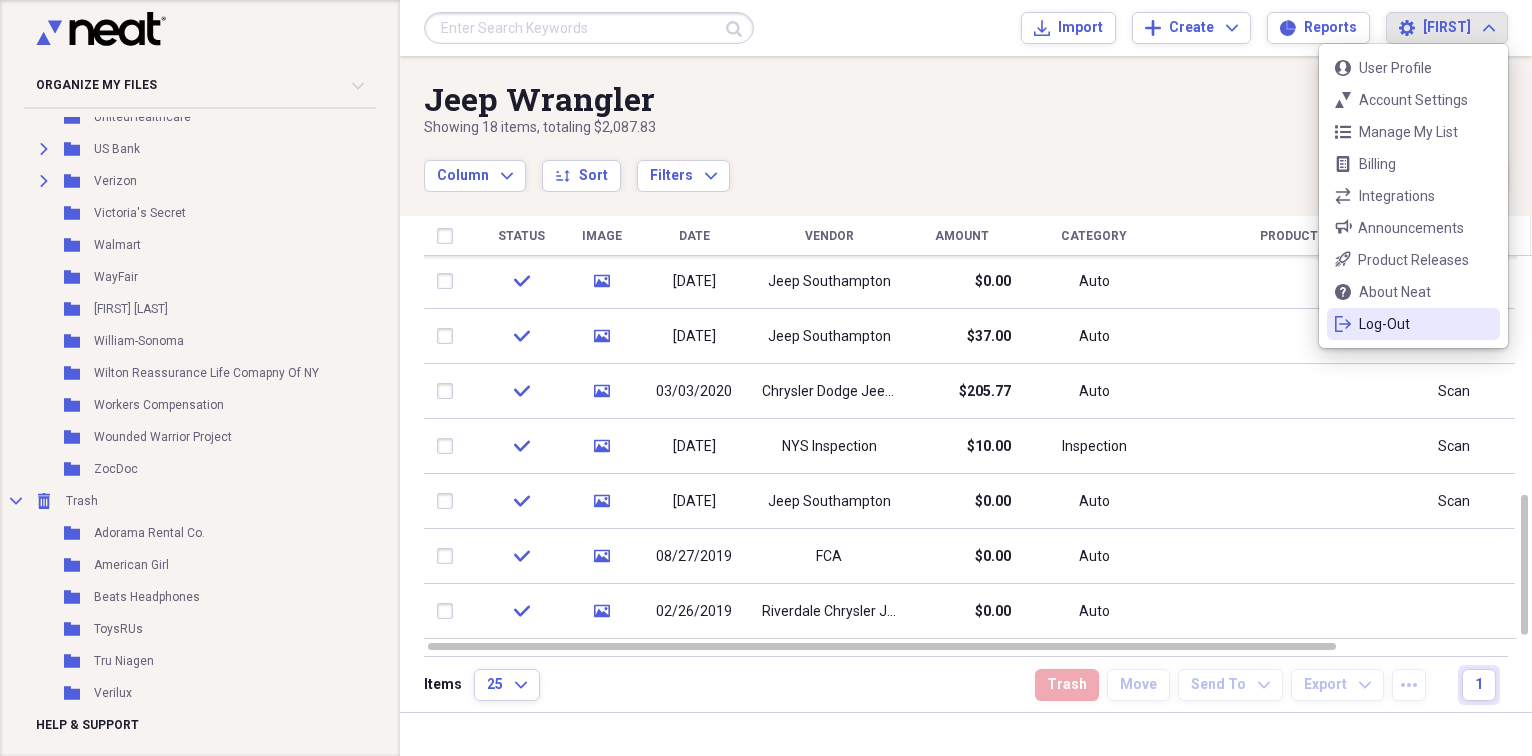 click on "Log-Out" at bounding box center (1413, 324) 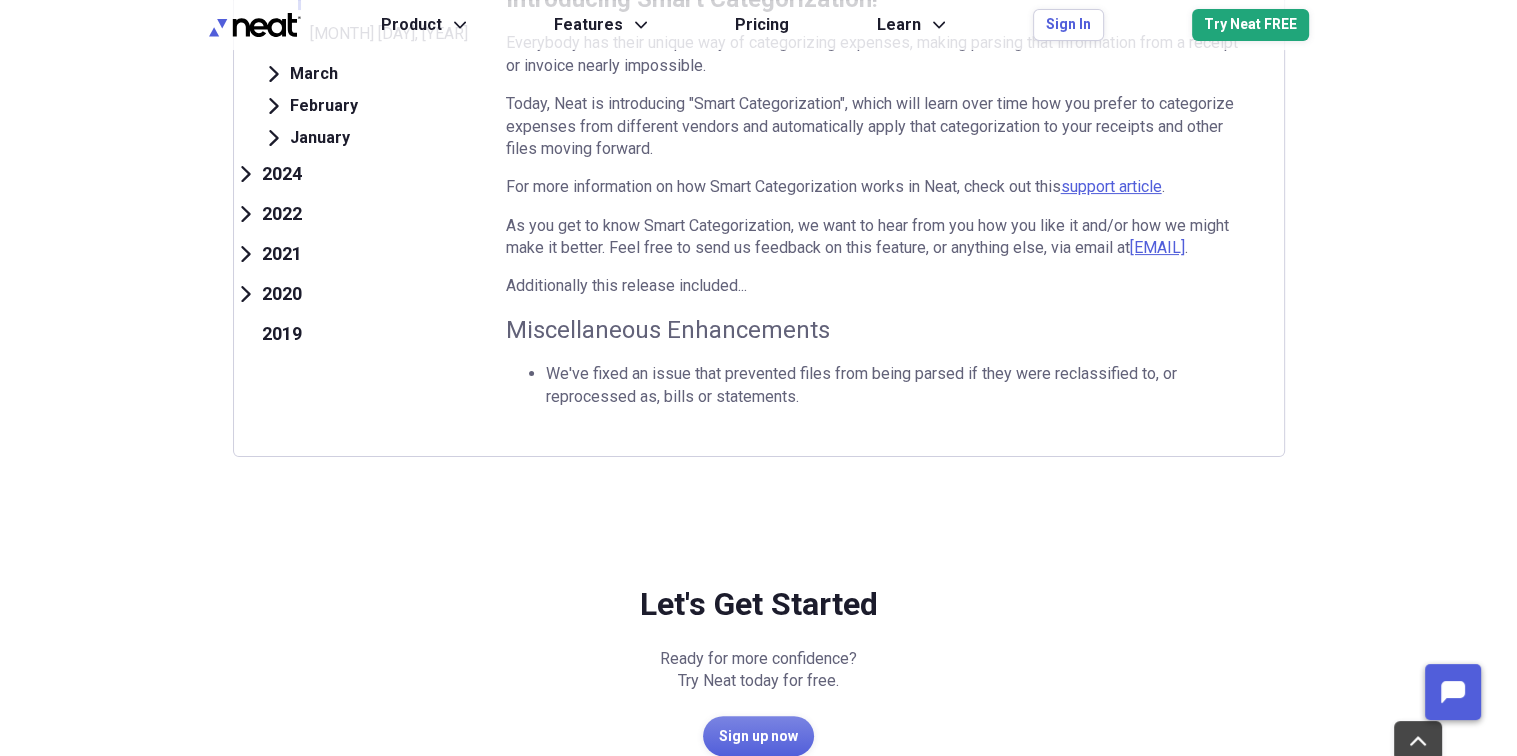 scroll, scrollTop: 400, scrollLeft: 0, axis: vertical 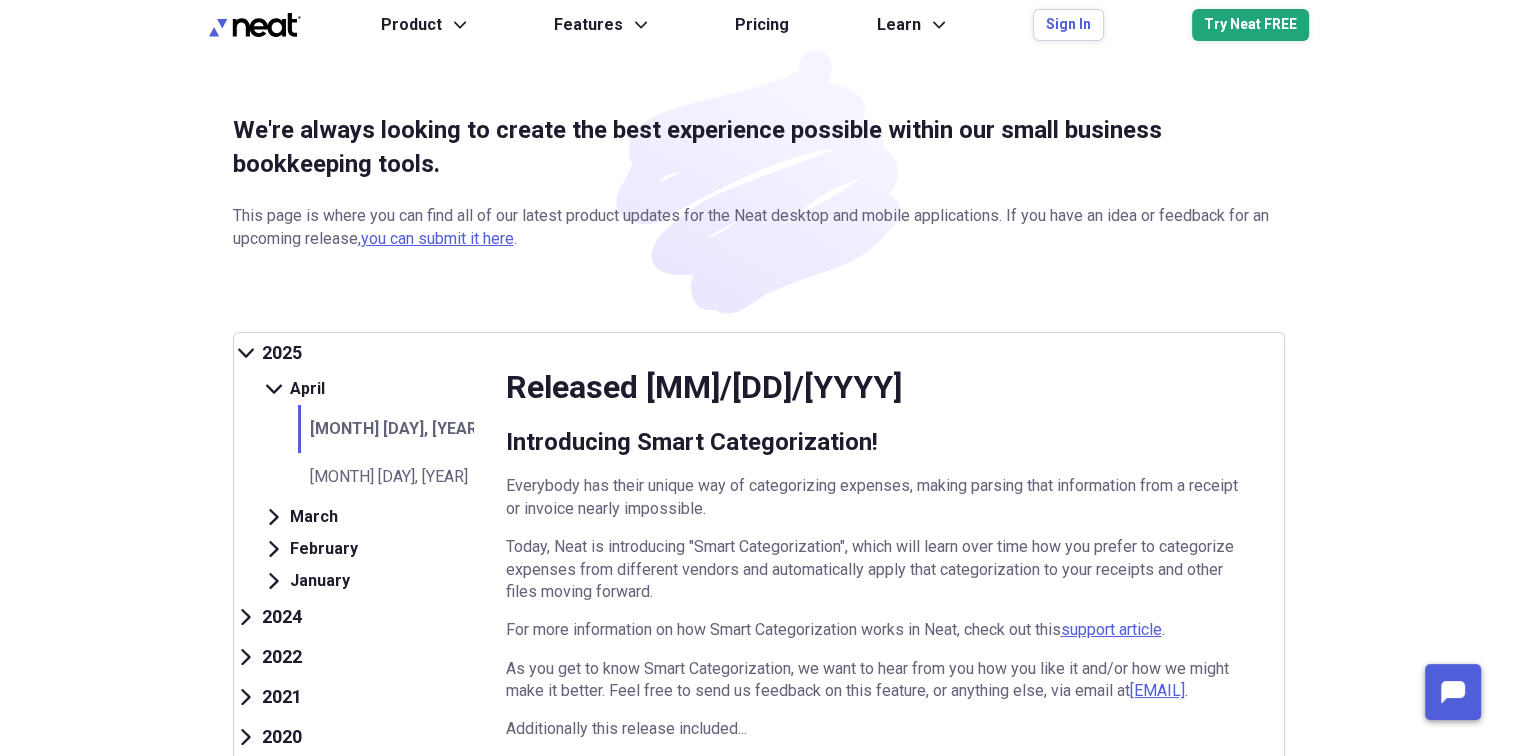 click on "[MONTH] [DAY], [YEAR]" at bounding box center (386, 429) 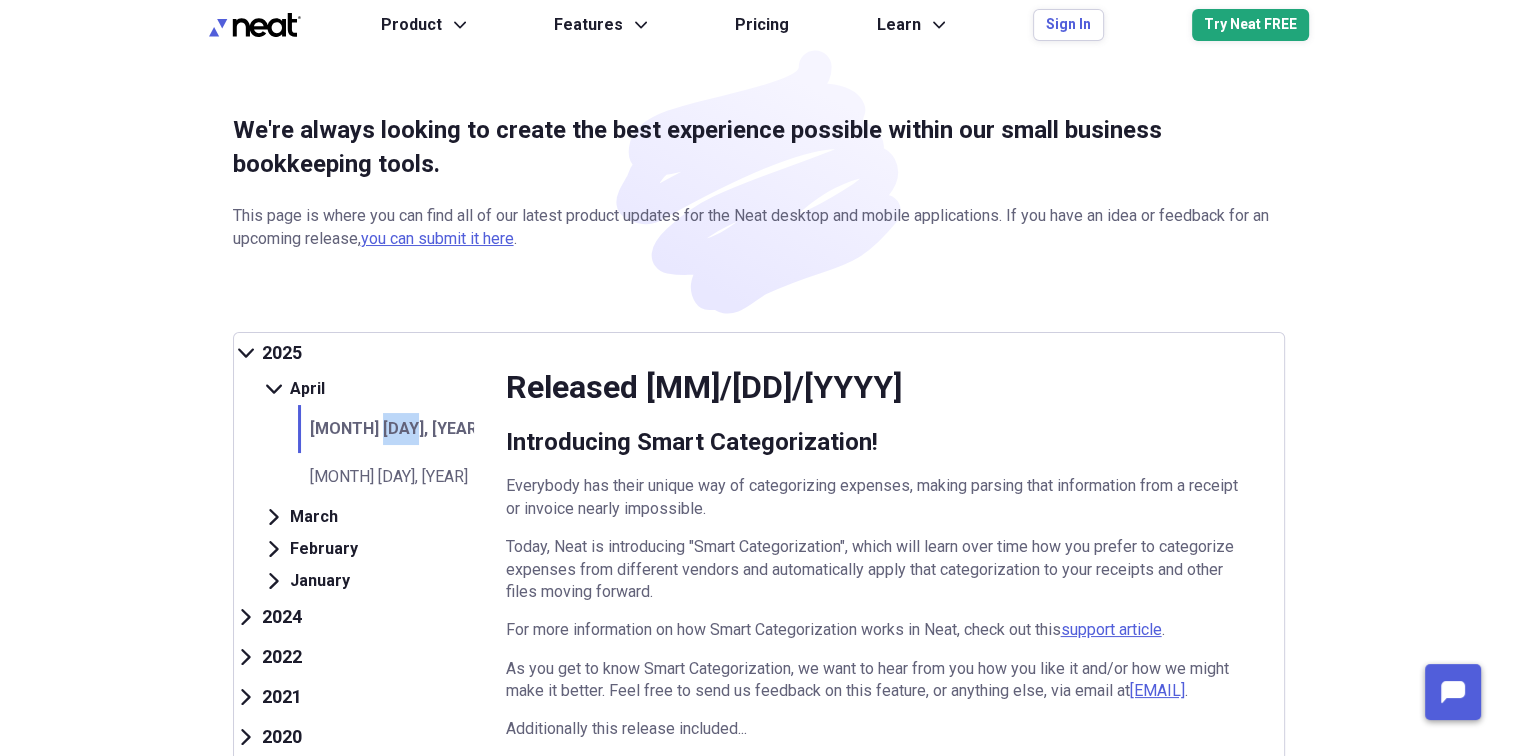 click on "[MONTH] [DAY], [YEAR]" at bounding box center (386, 429) 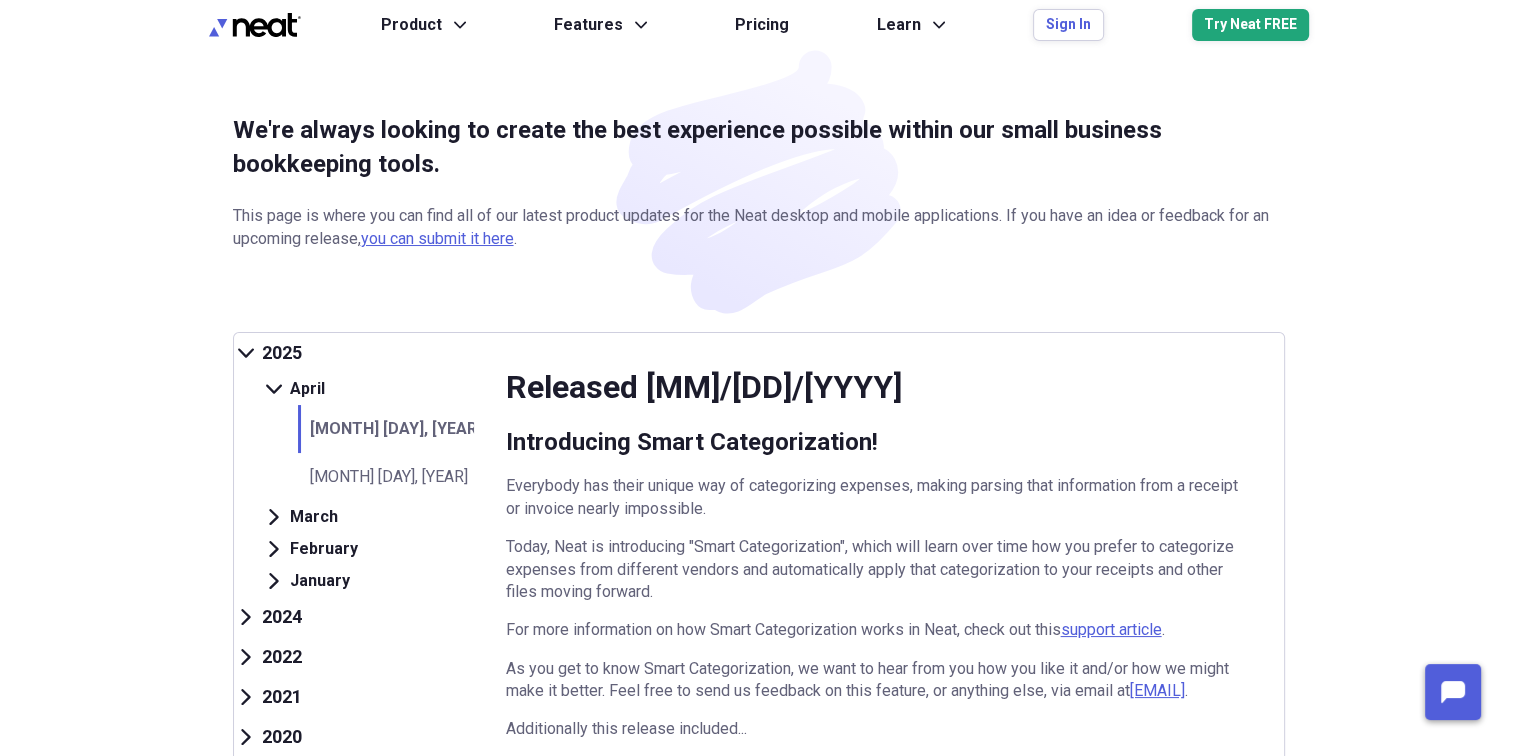 drag, startPoint x: 364, startPoint y: 430, endPoint x: 272, endPoint y: 454, distance: 95.07891 